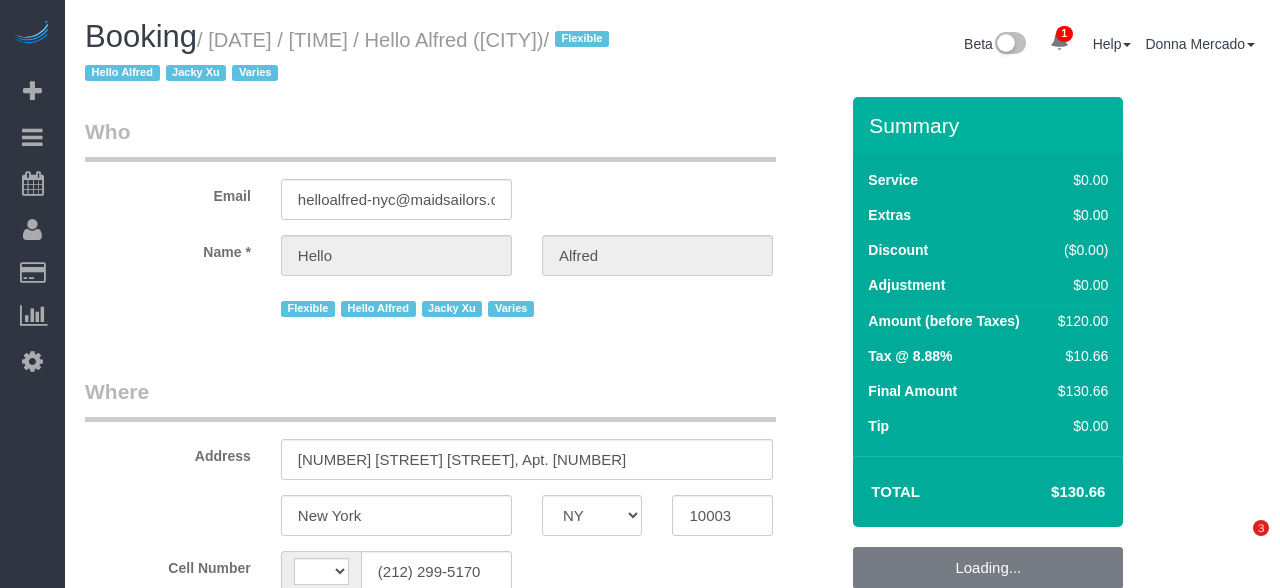 select on "NY" 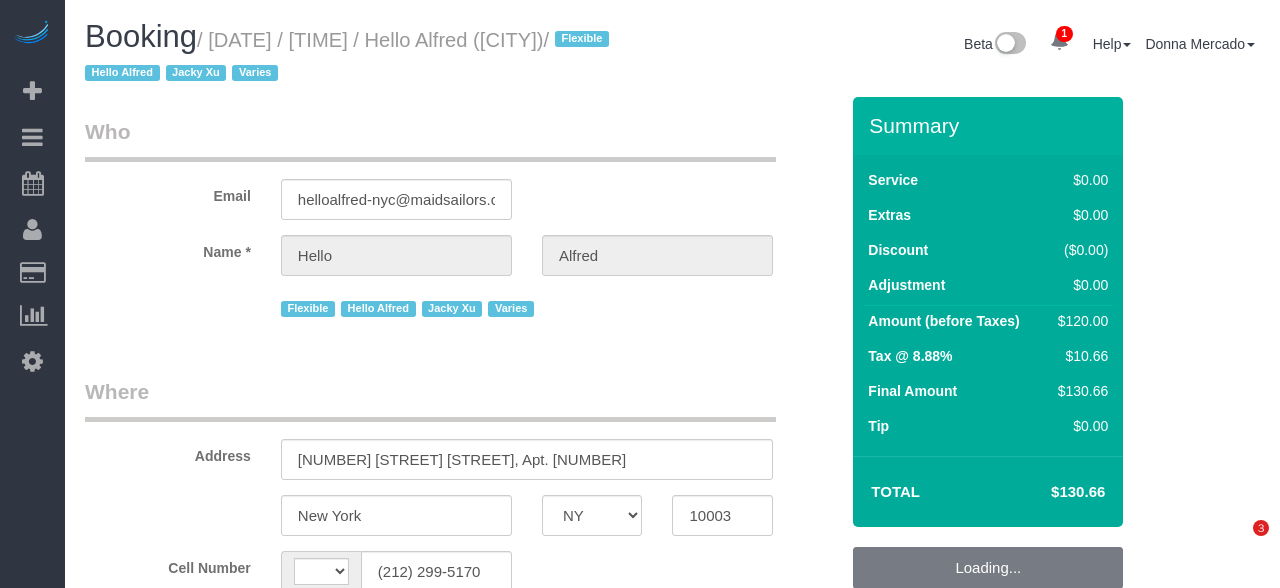 select on "spot2" 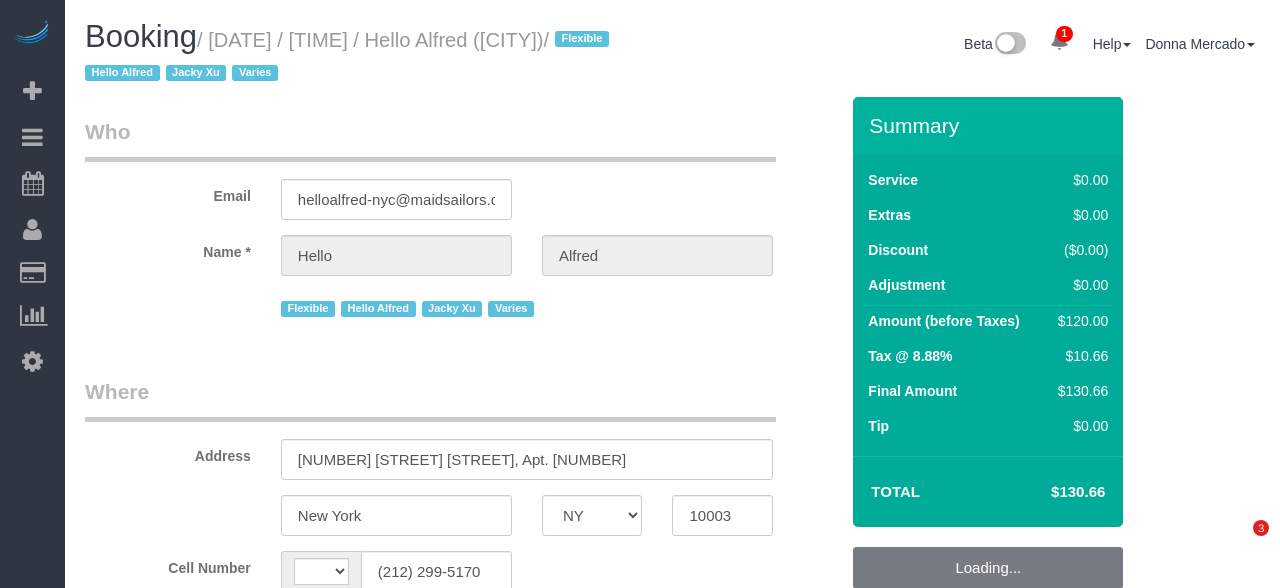 select on "number:89" 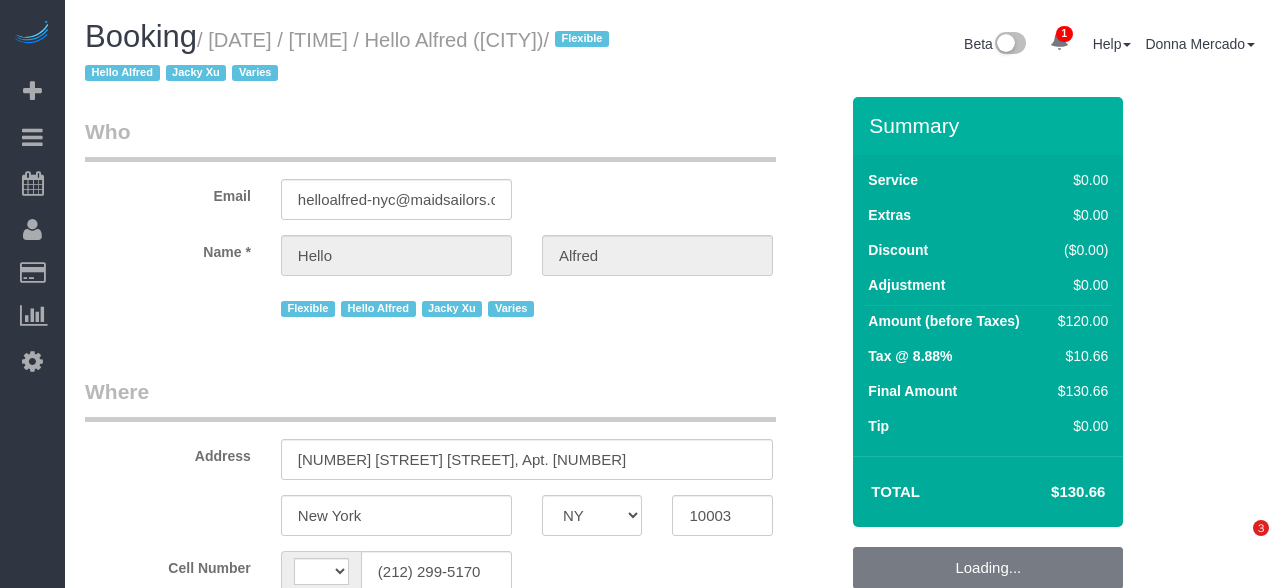 scroll, scrollTop: 128, scrollLeft: 0, axis: vertical 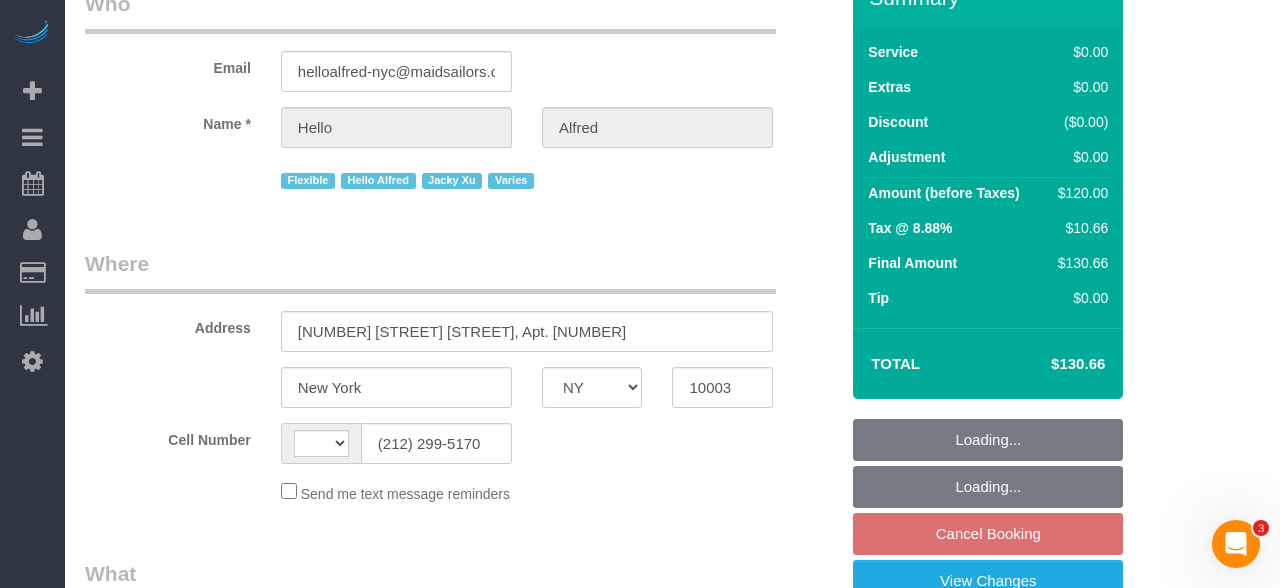 select on "string:US" 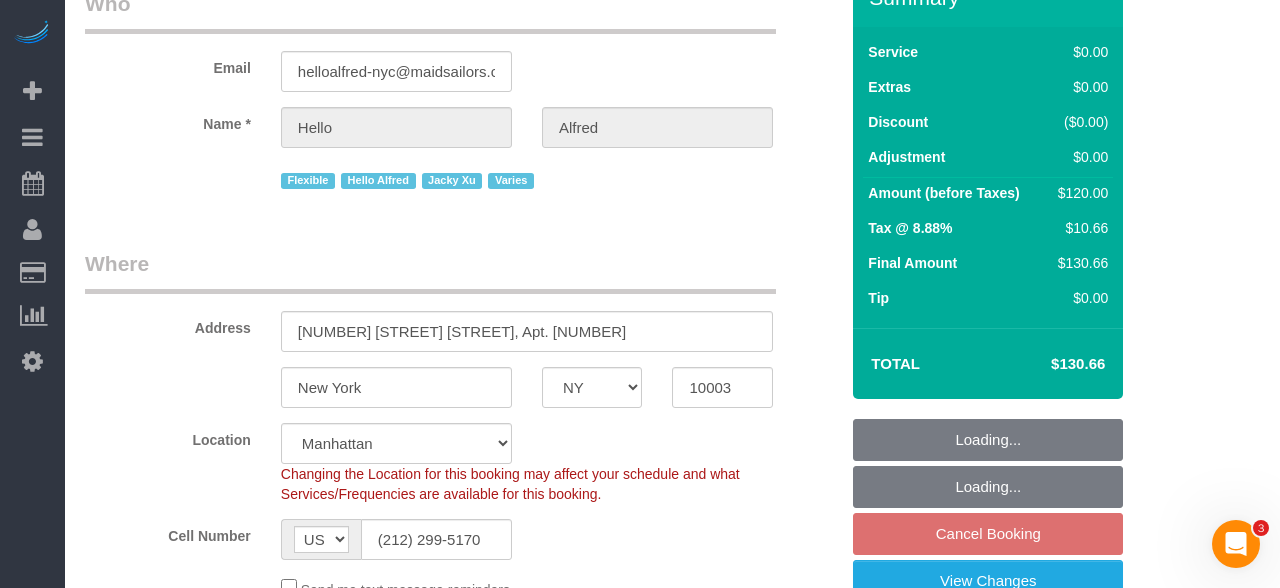 select on "object:1348" 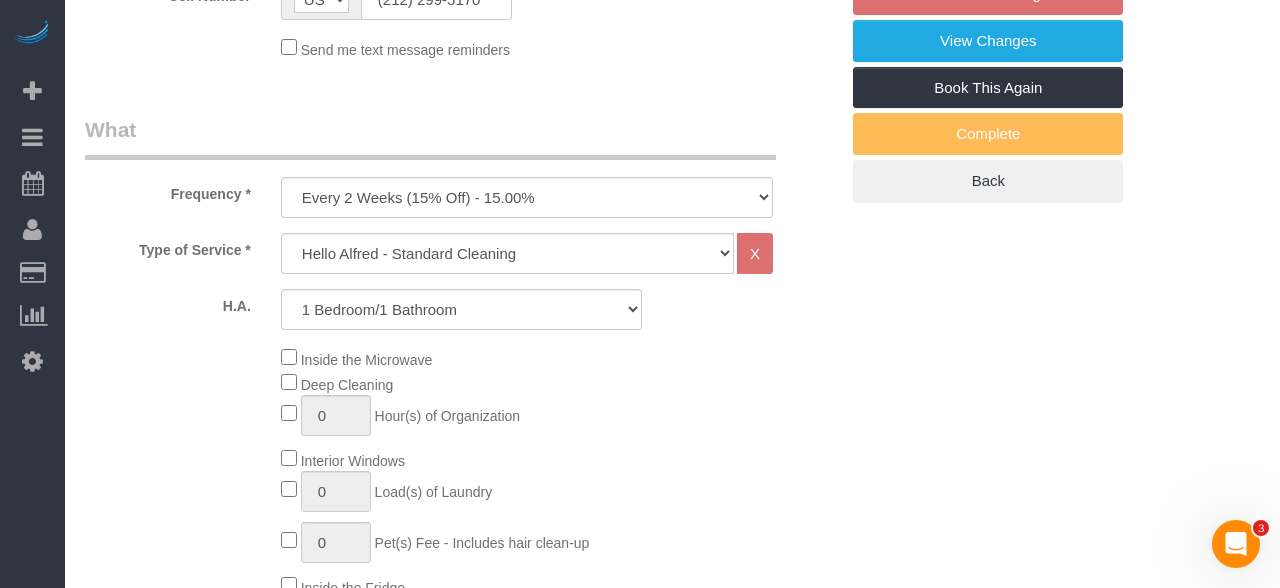 select on "spot58" 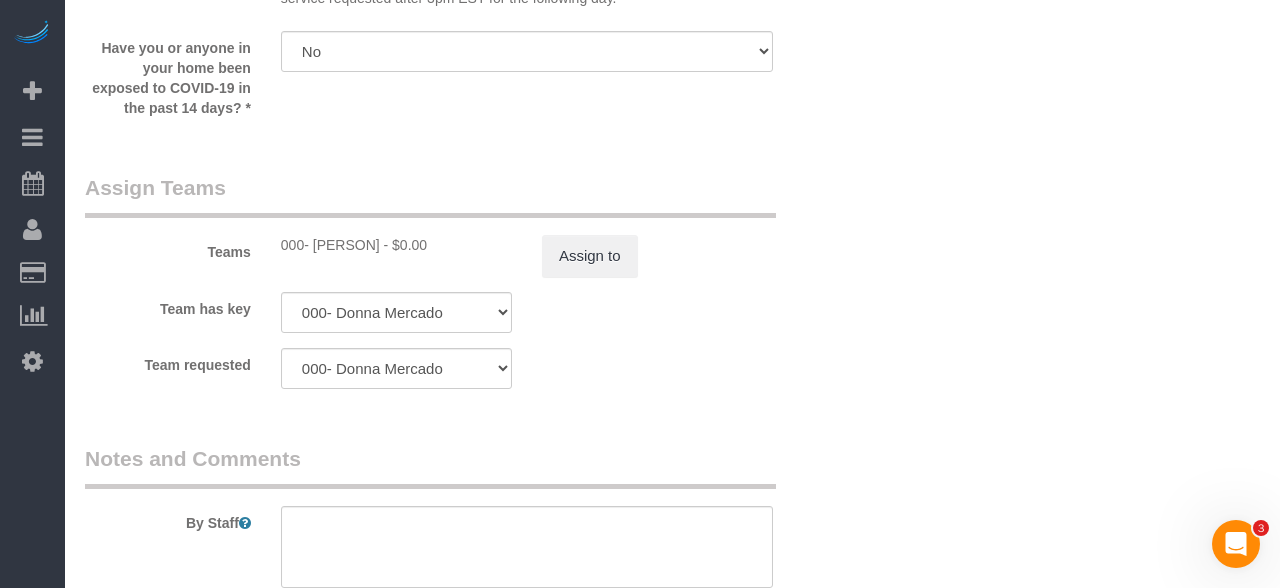 scroll, scrollTop: 2714, scrollLeft: 0, axis: vertical 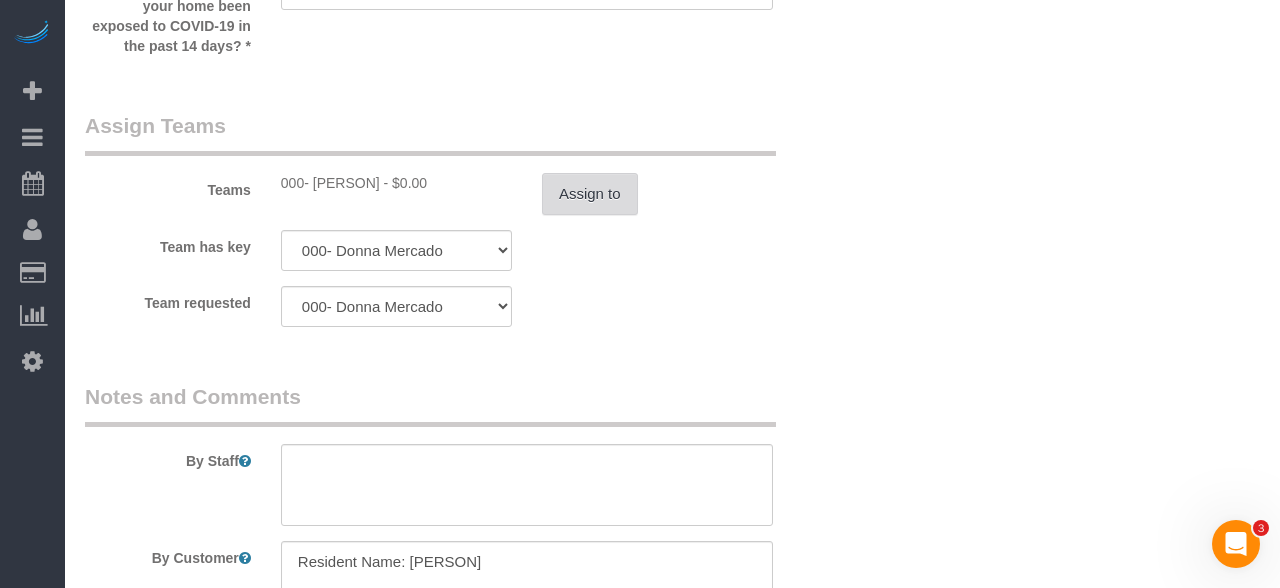 click on "Assign to" at bounding box center (590, 194) 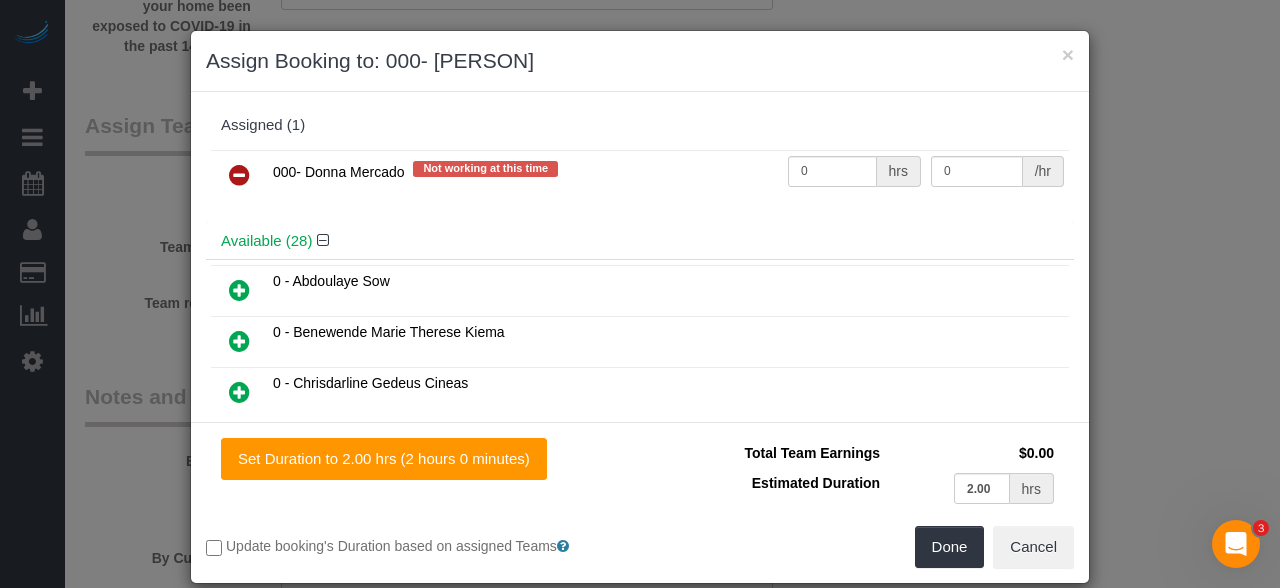 click at bounding box center (239, 176) 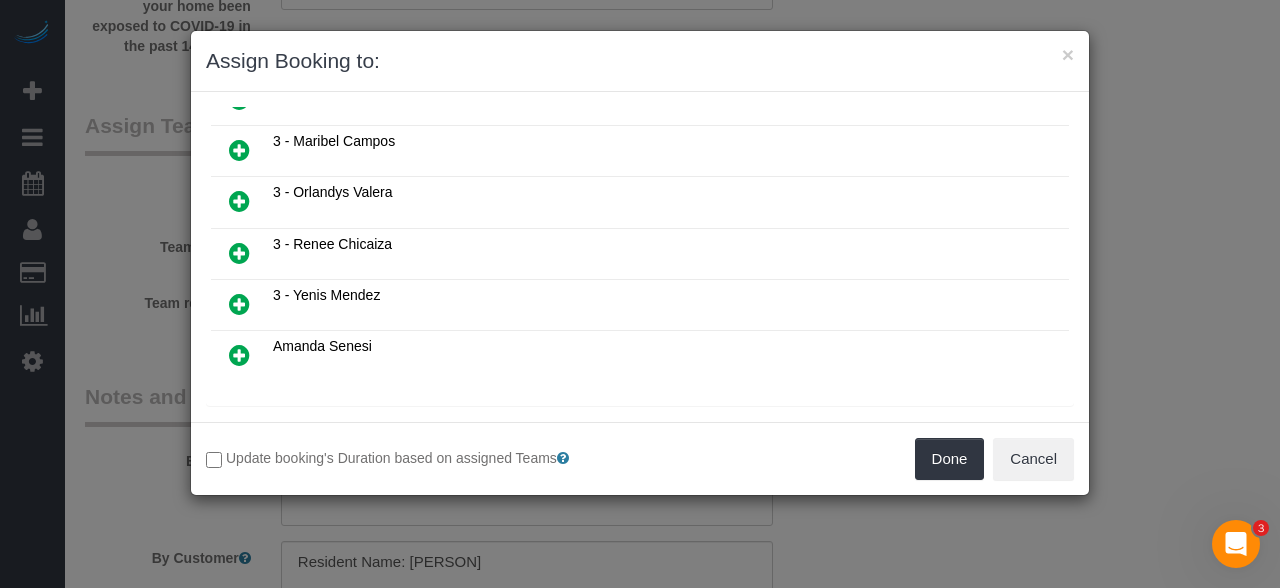 scroll, scrollTop: 1271, scrollLeft: 0, axis: vertical 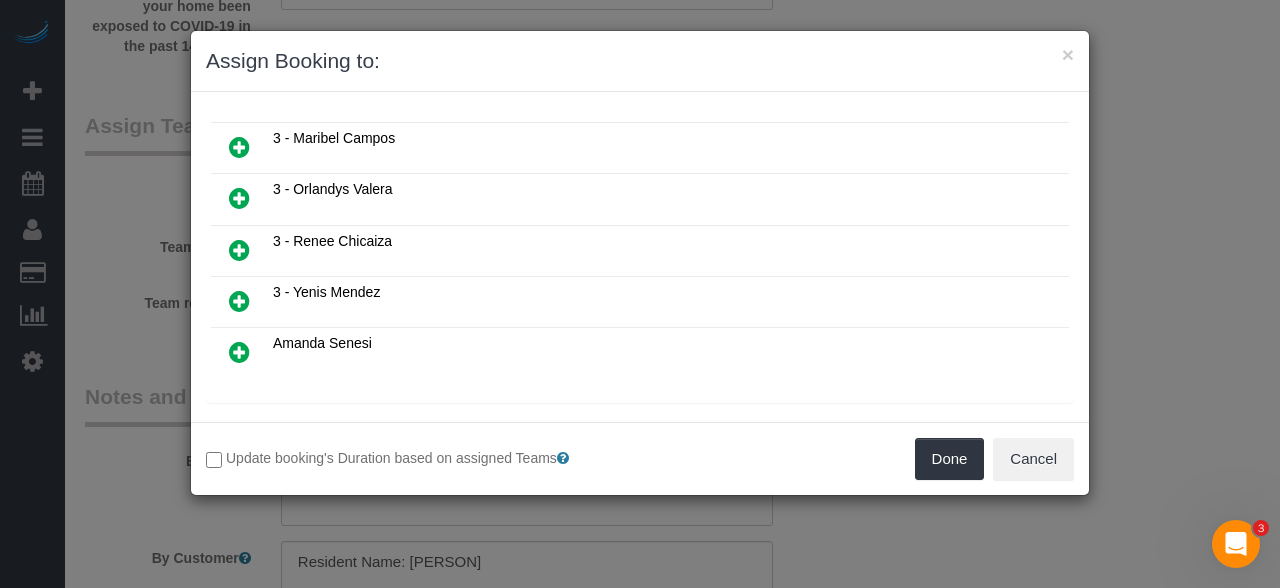 click at bounding box center [340, 425] 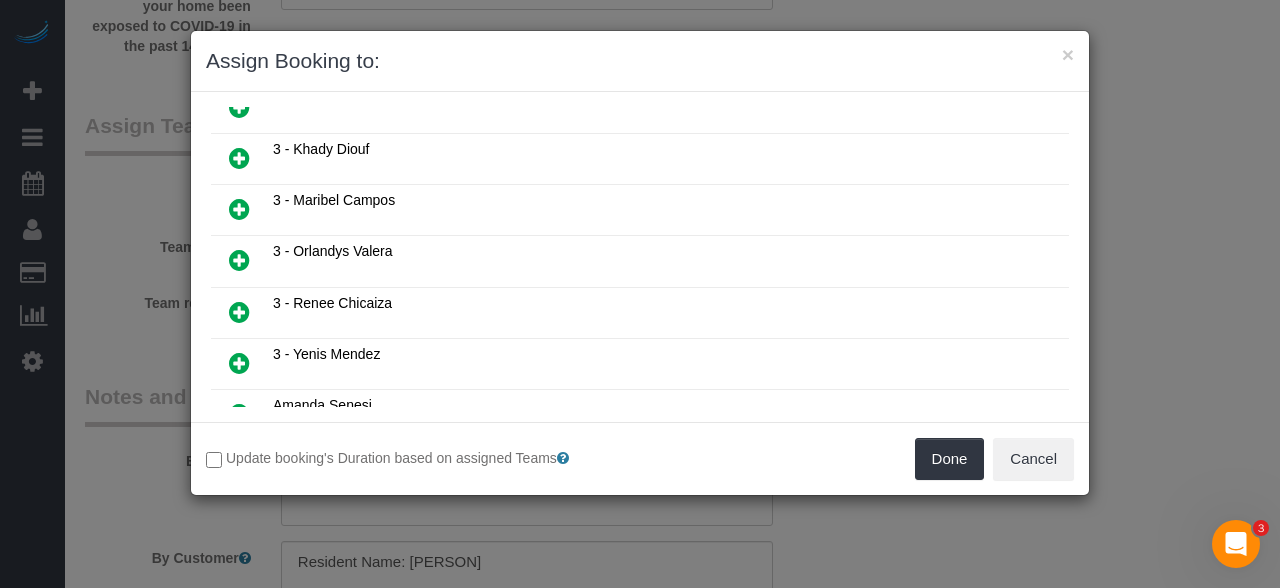 scroll, scrollTop: 1201, scrollLeft: 0, axis: vertical 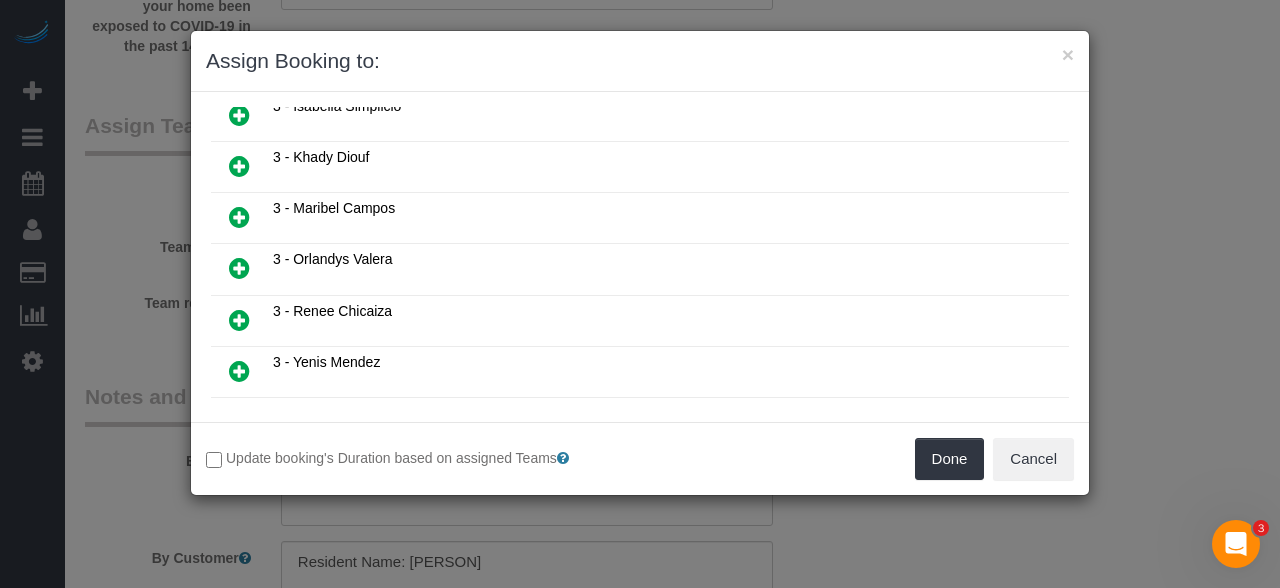 click at bounding box center (239, 217) 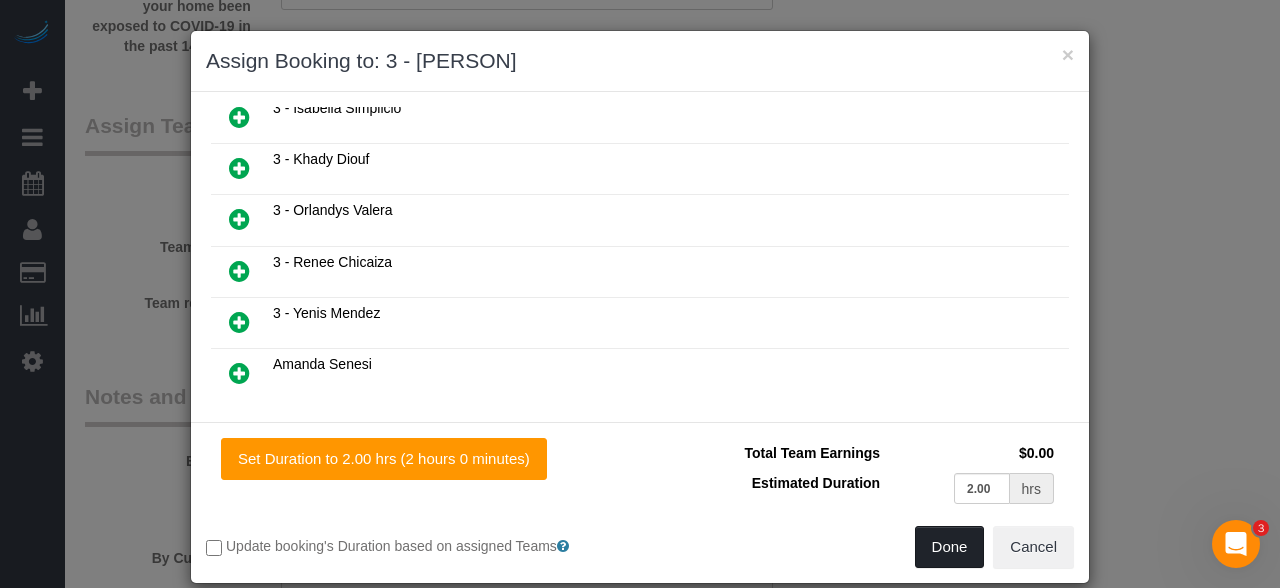 click on "Done" at bounding box center (950, 547) 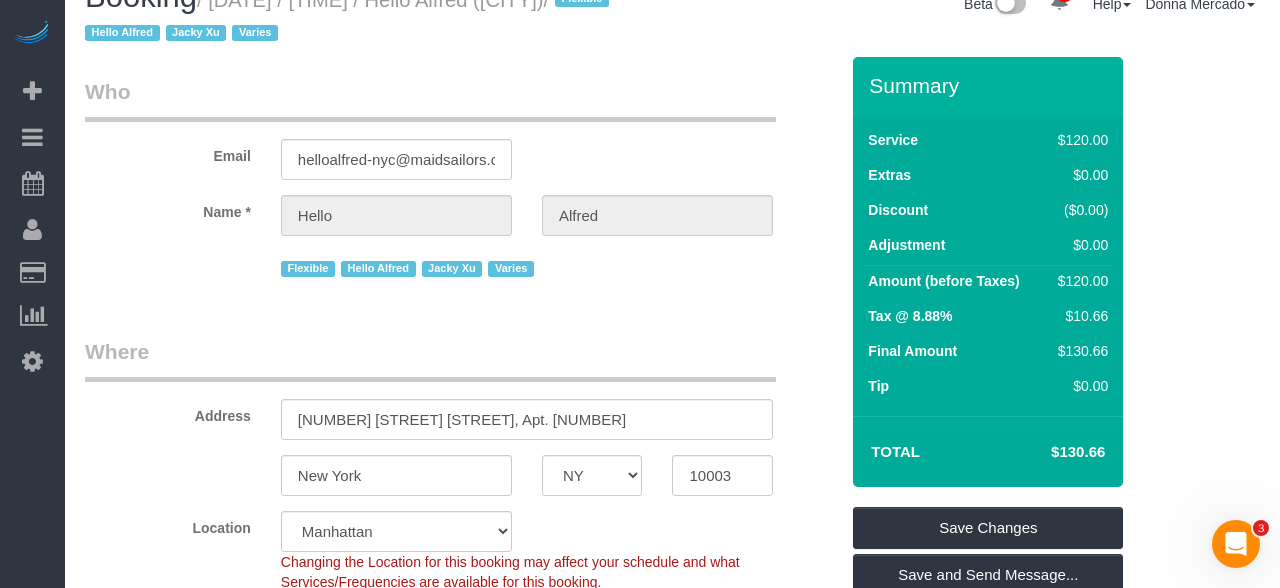 scroll, scrollTop: 64, scrollLeft: 0, axis: vertical 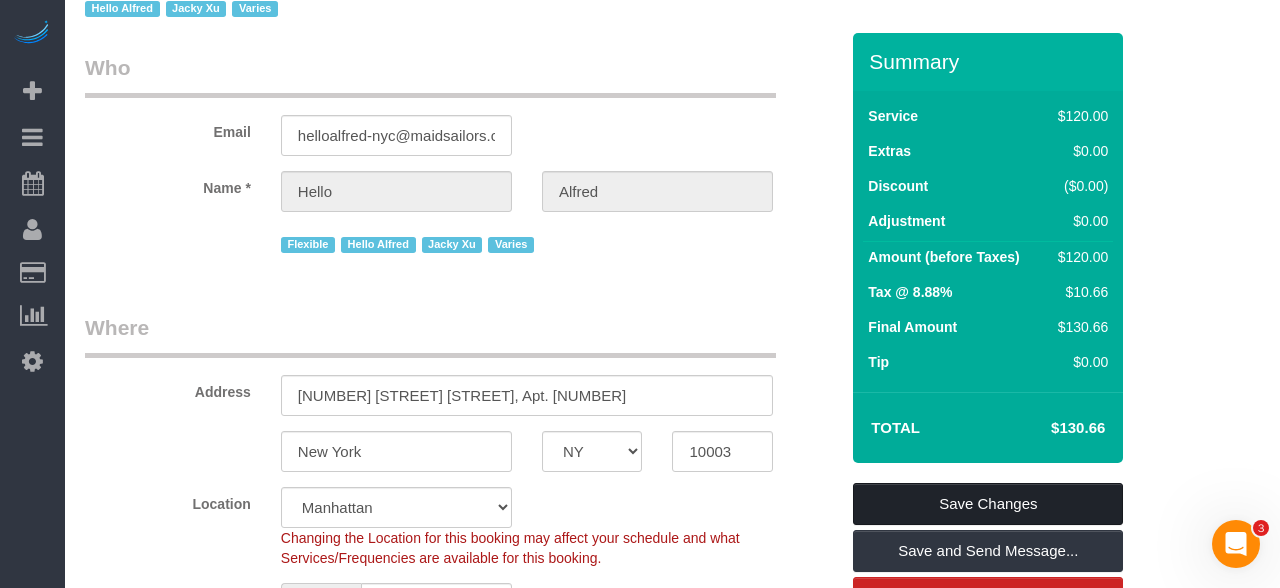 click on "Save Changes" at bounding box center (988, 504) 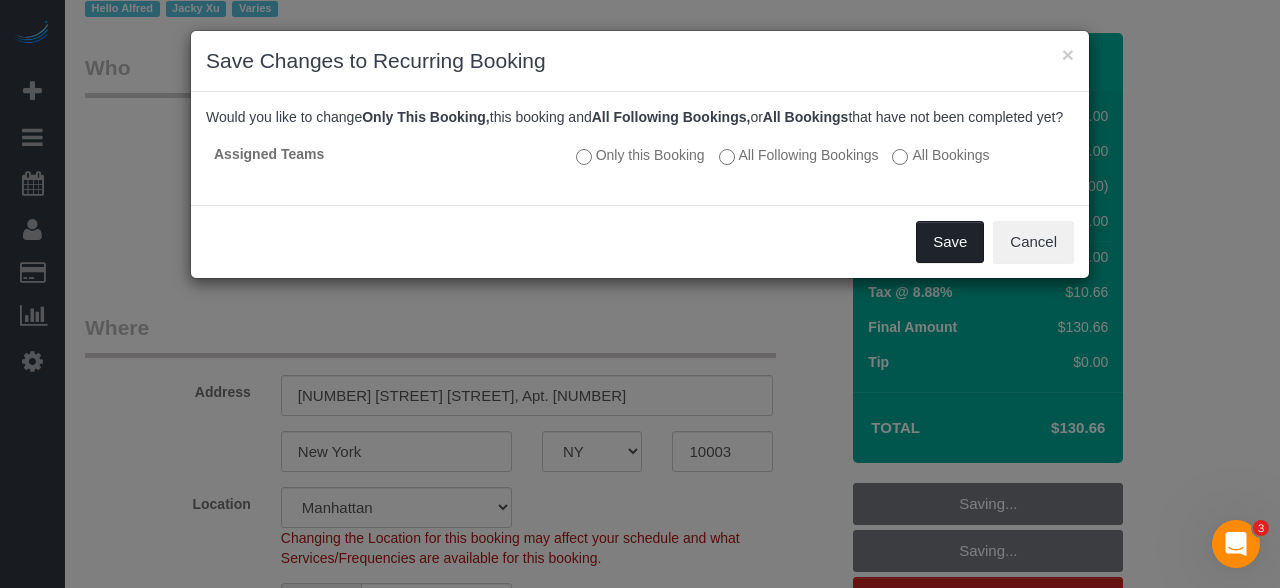 click on "Save" at bounding box center [950, 242] 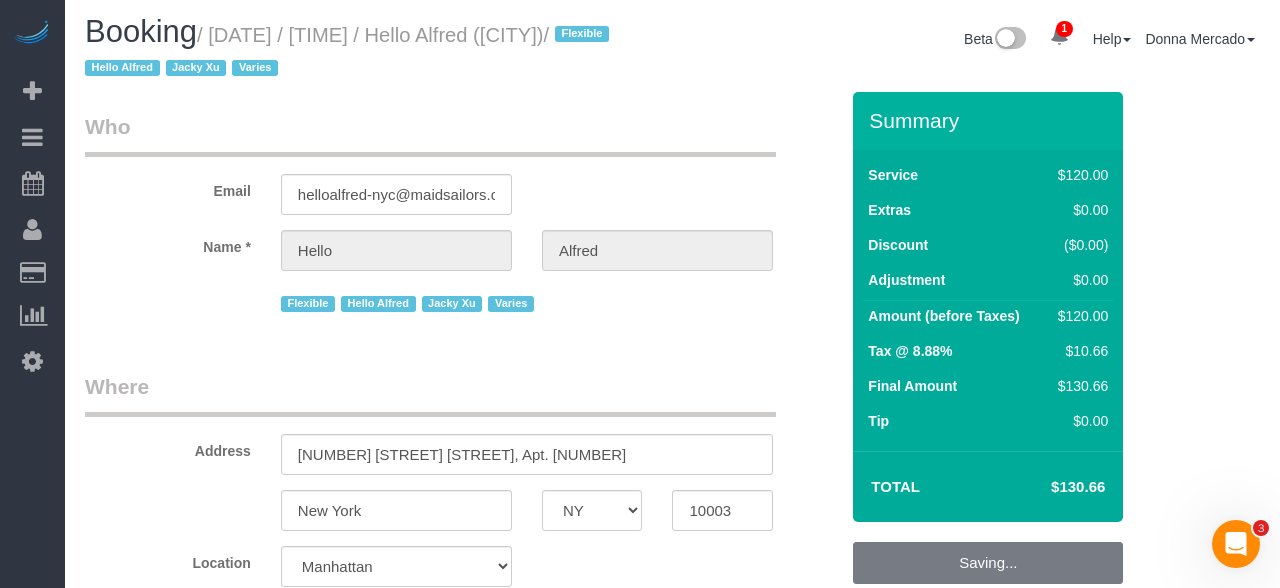 scroll, scrollTop: 0, scrollLeft: 0, axis: both 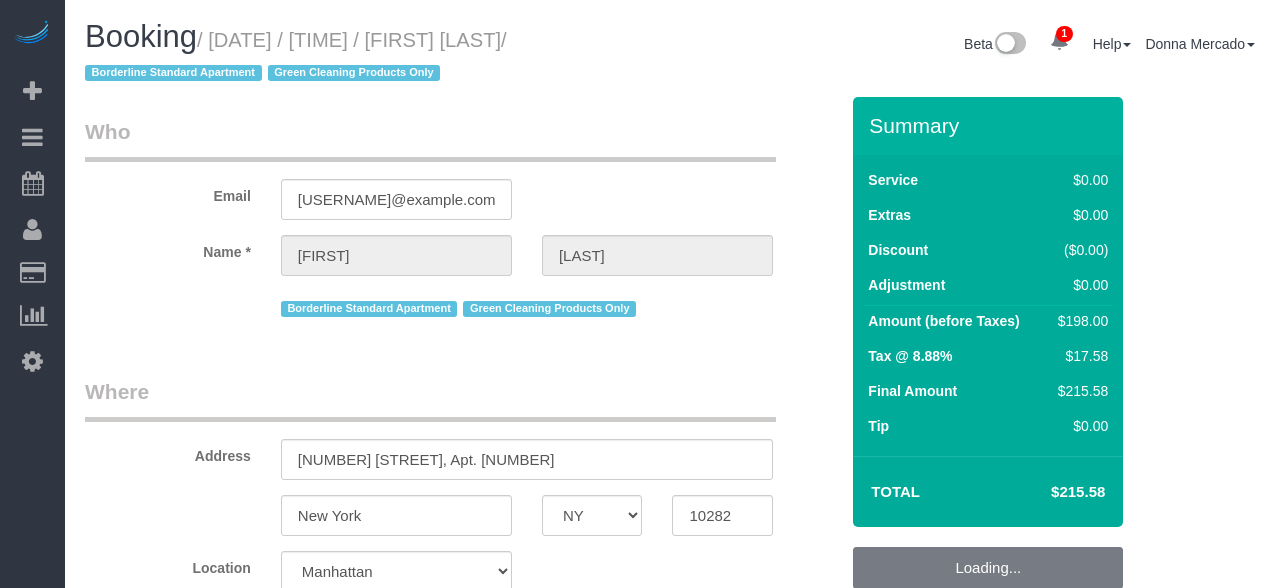 select on "NY" 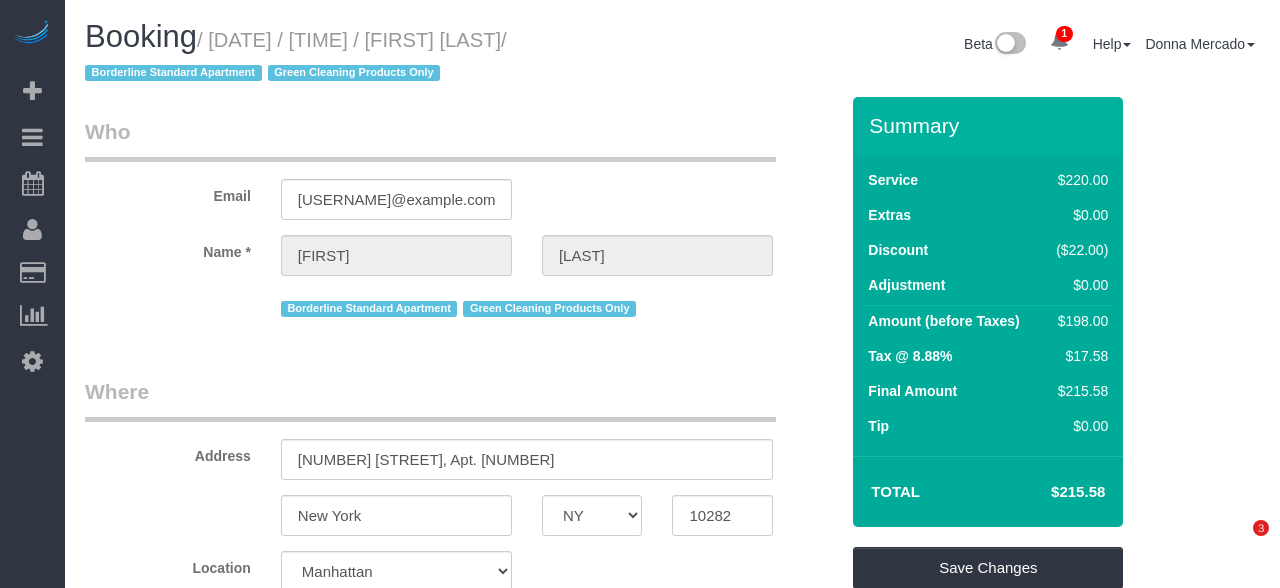 scroll, scrollTop: 0, scrollLeft: 0, axis: both 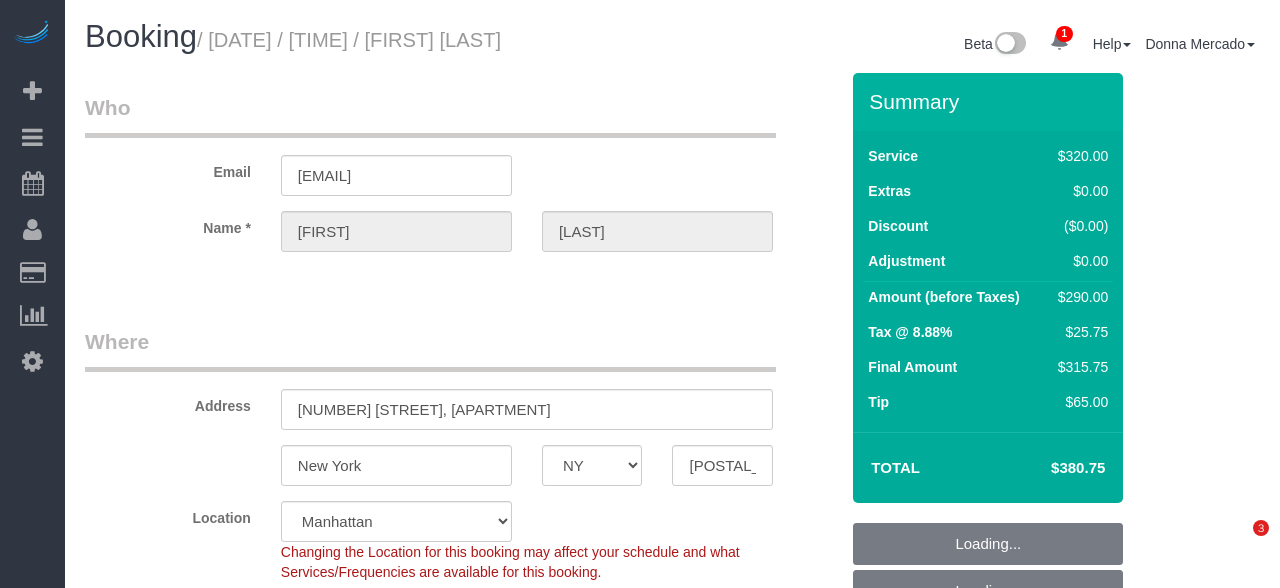 select on "NY" 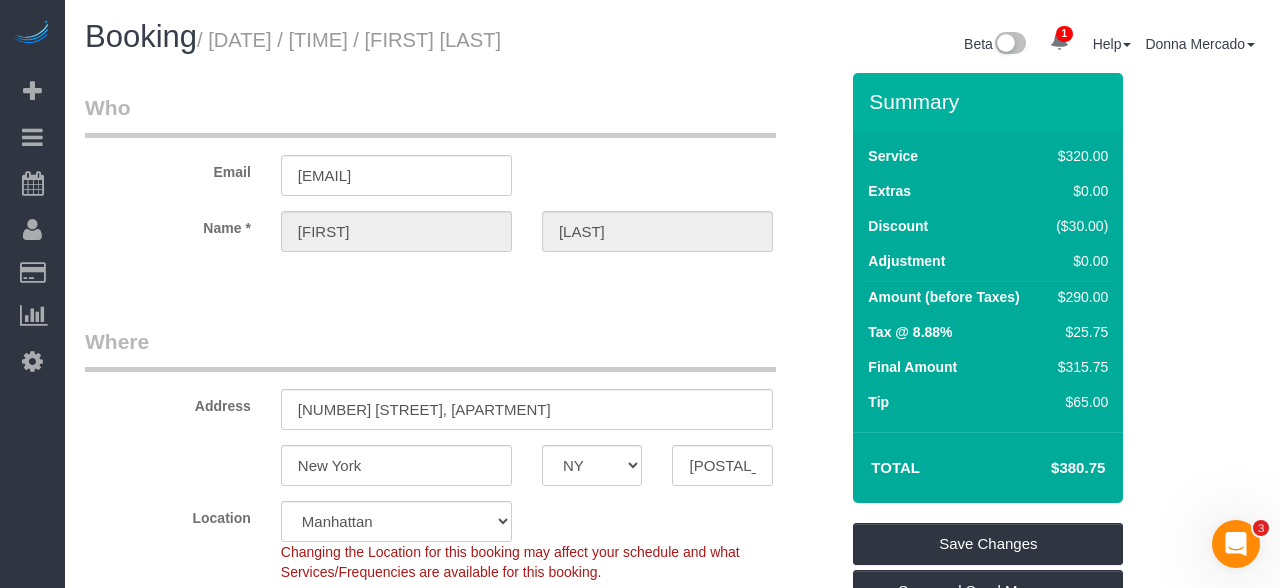 scroll, scrollTop: 0, scrollLeft: 0, axis: both 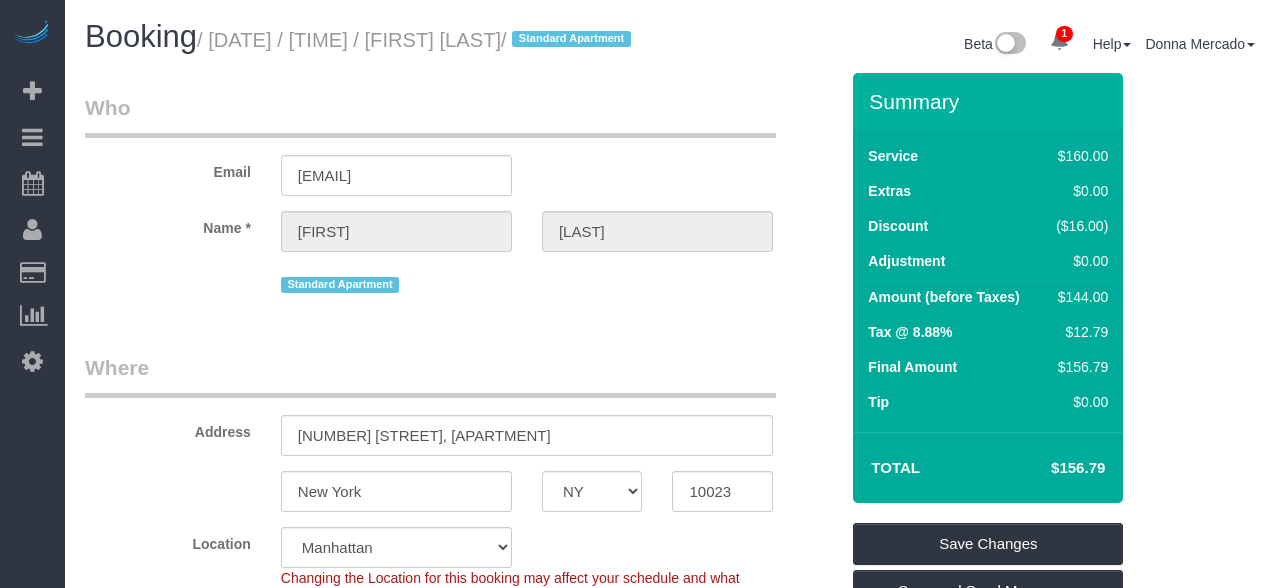 select on "NY" 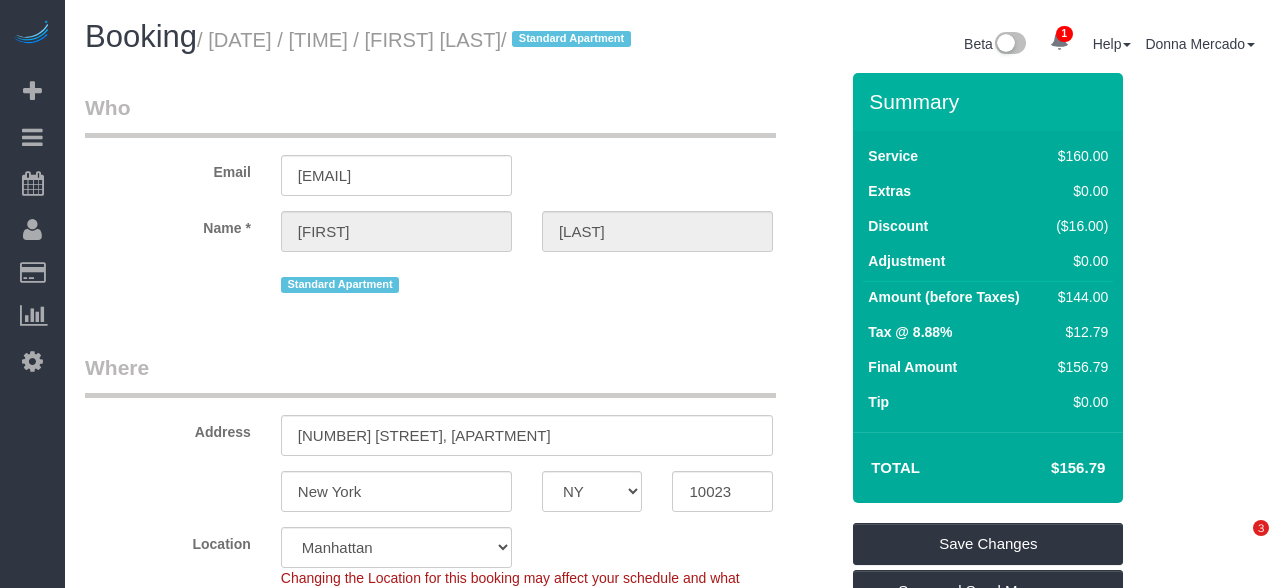 scroll, scrollTop: 0, scrollLeft: 0, axis: both 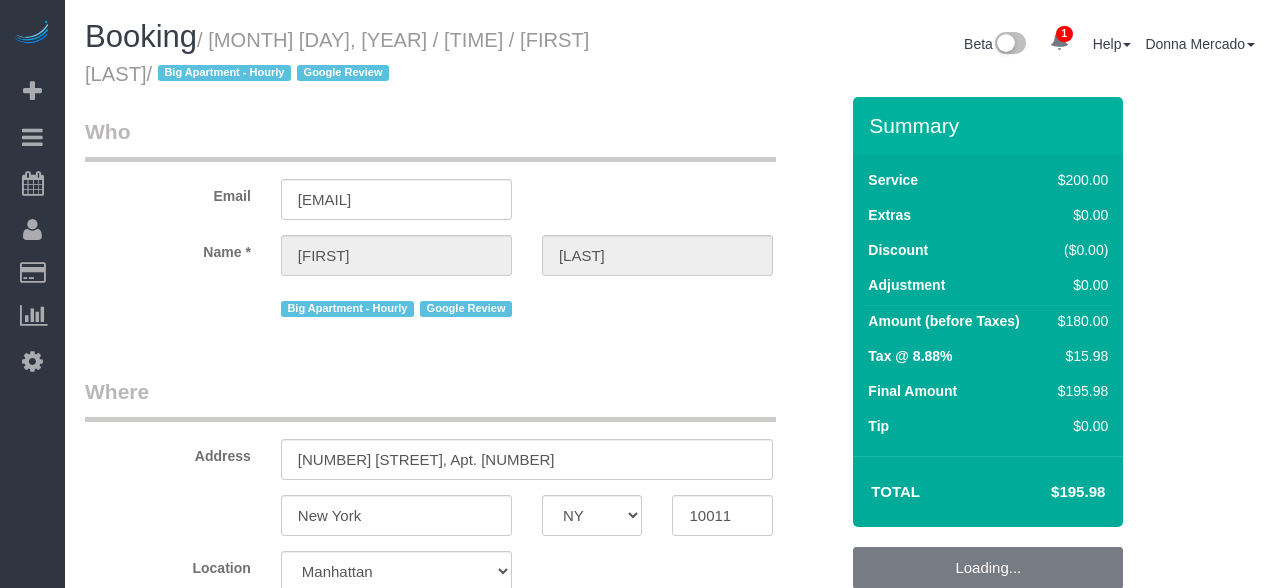 select on "NY" 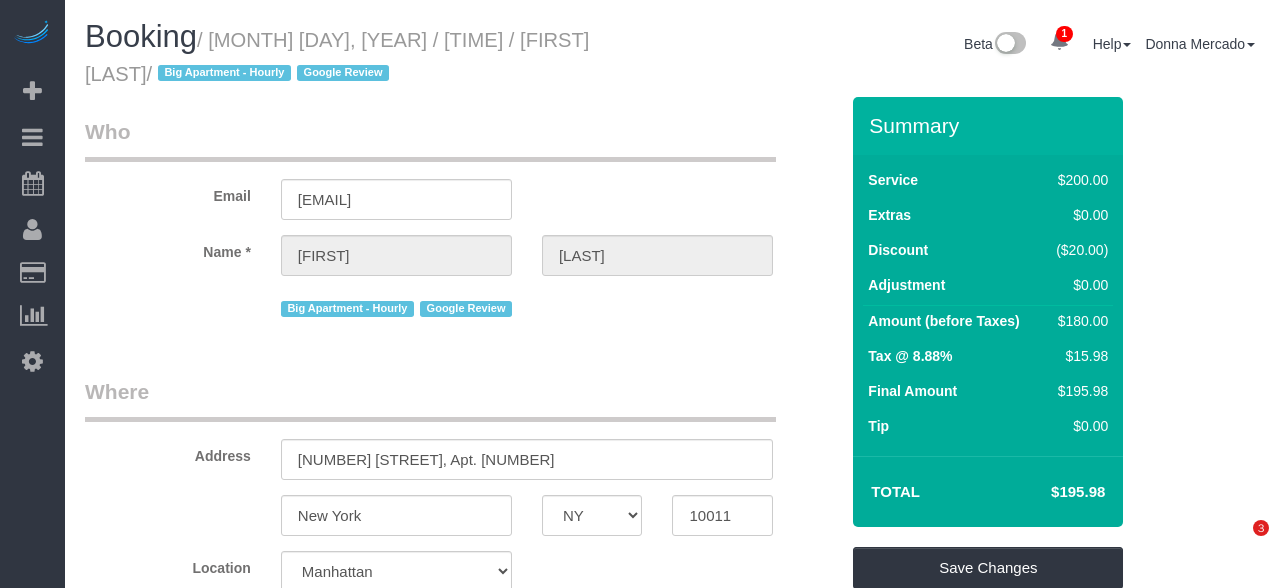 scroll, scrollTop: 0, scrollLeft: 0, axis: both 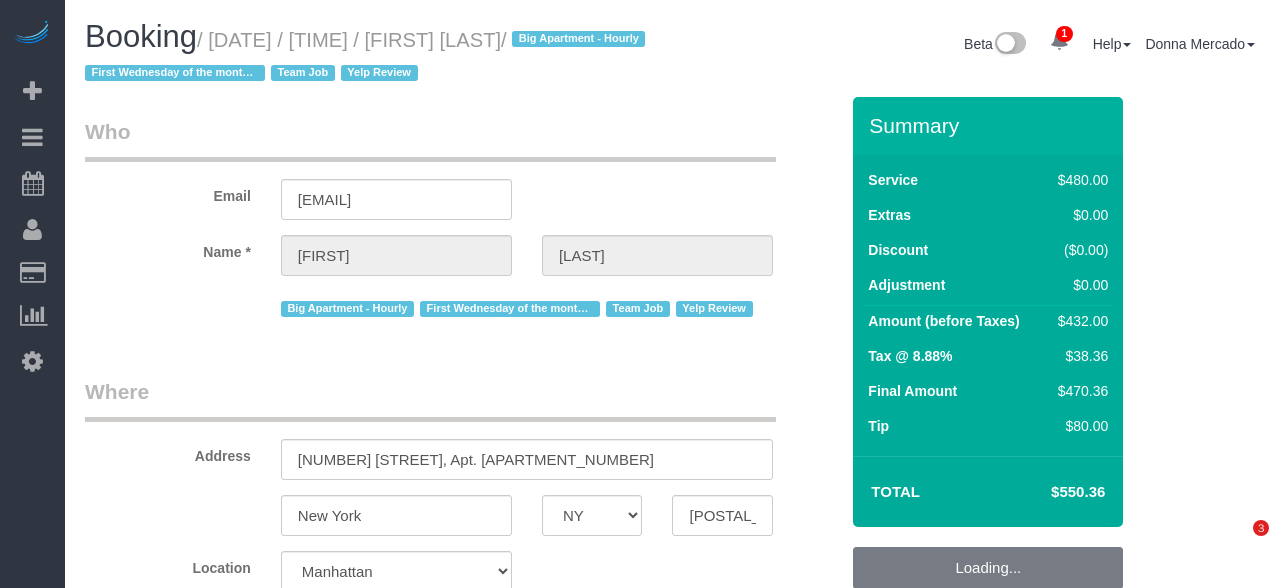 select on "NY" 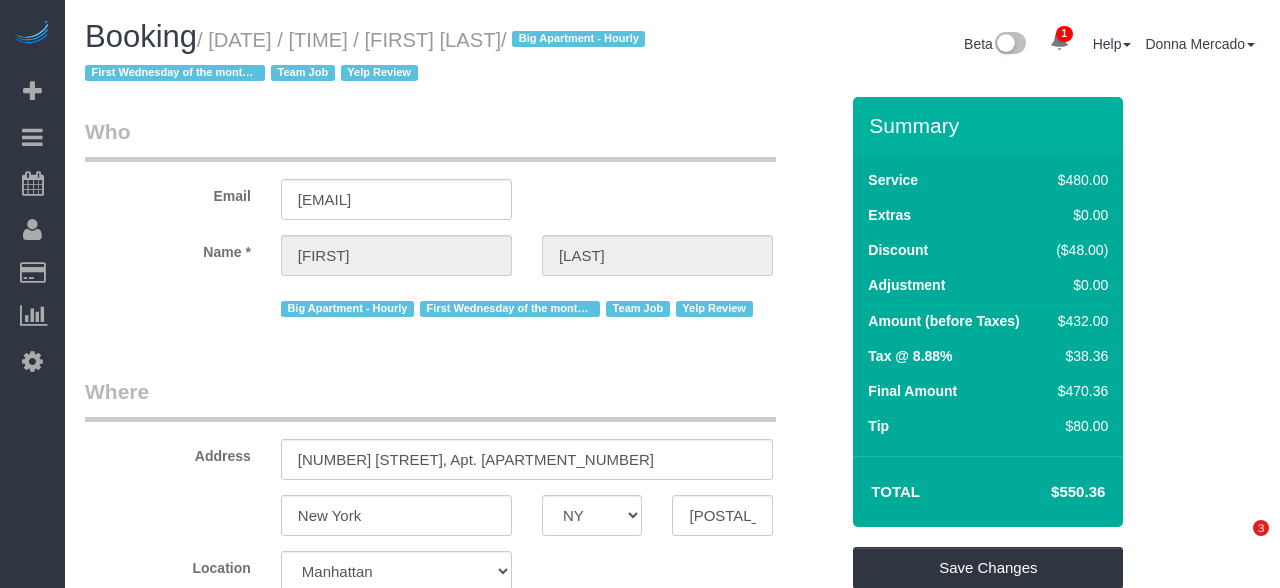 scroll, scrollTop: 0, scrollLeft: 0, axis: both 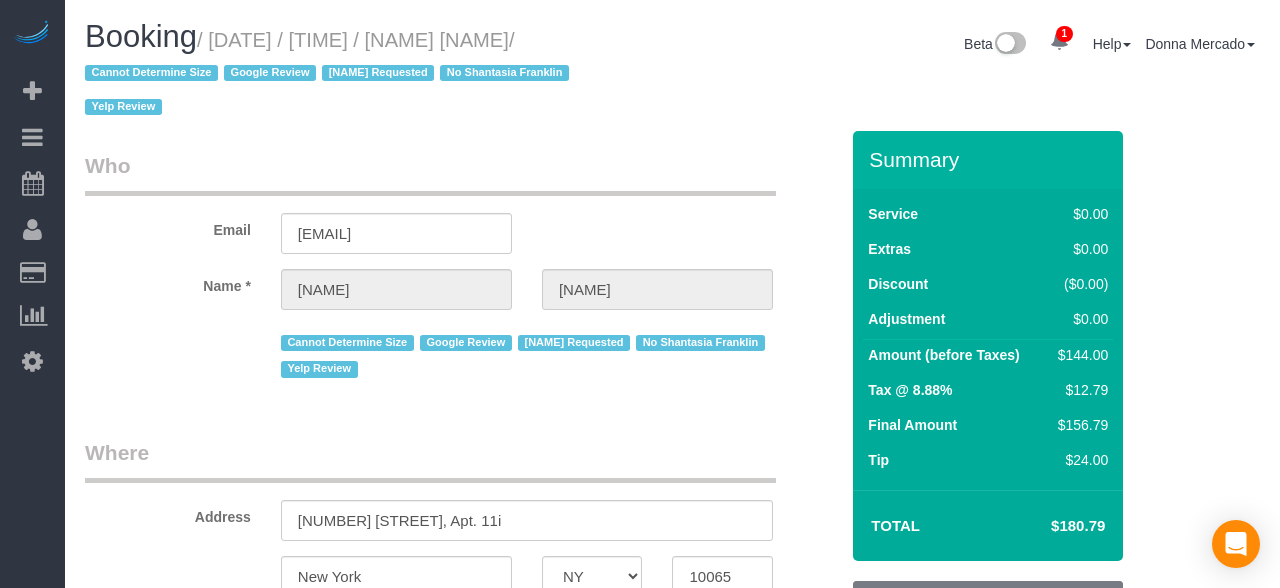 select on "NY" 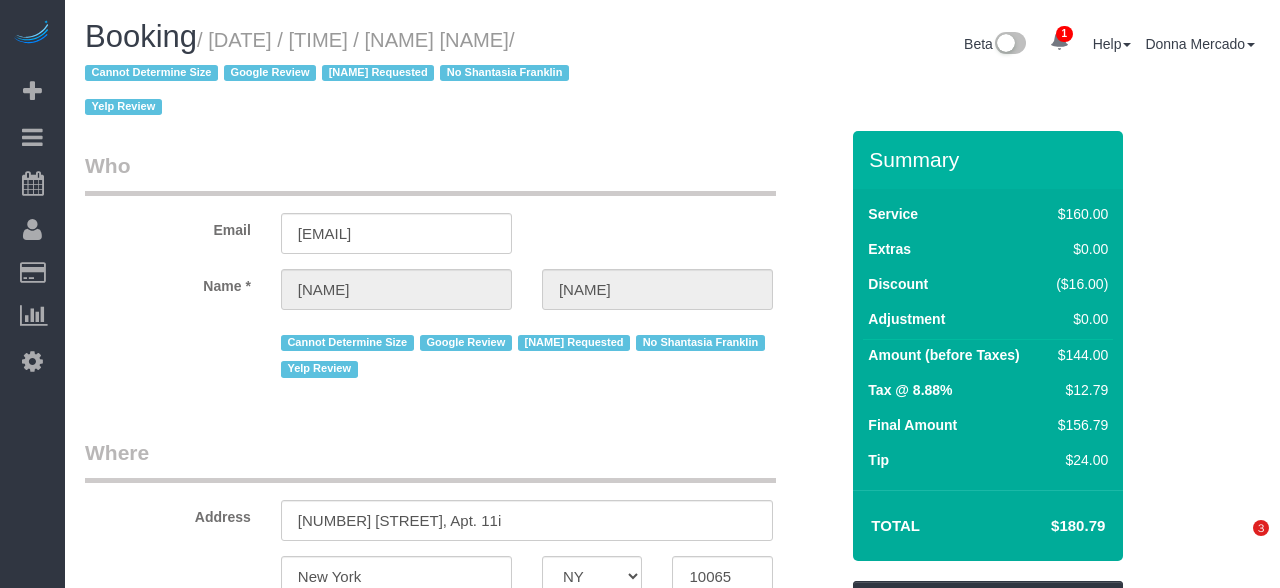 scroll, scrollTop: 0, scrollLeft: 0, axis: both 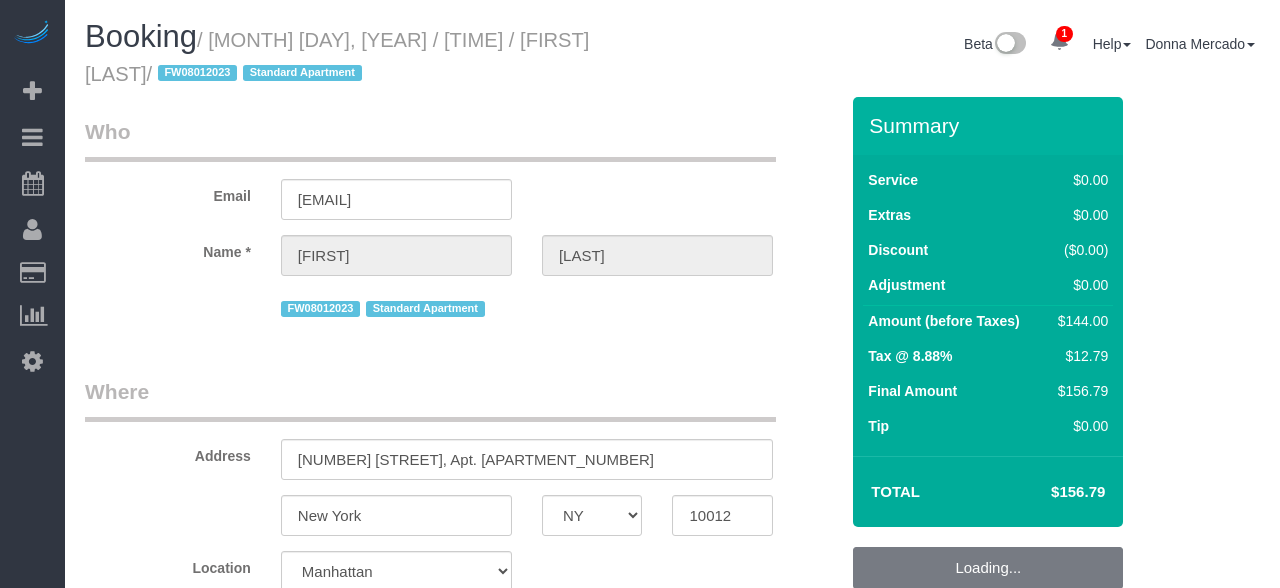 select on "NY" 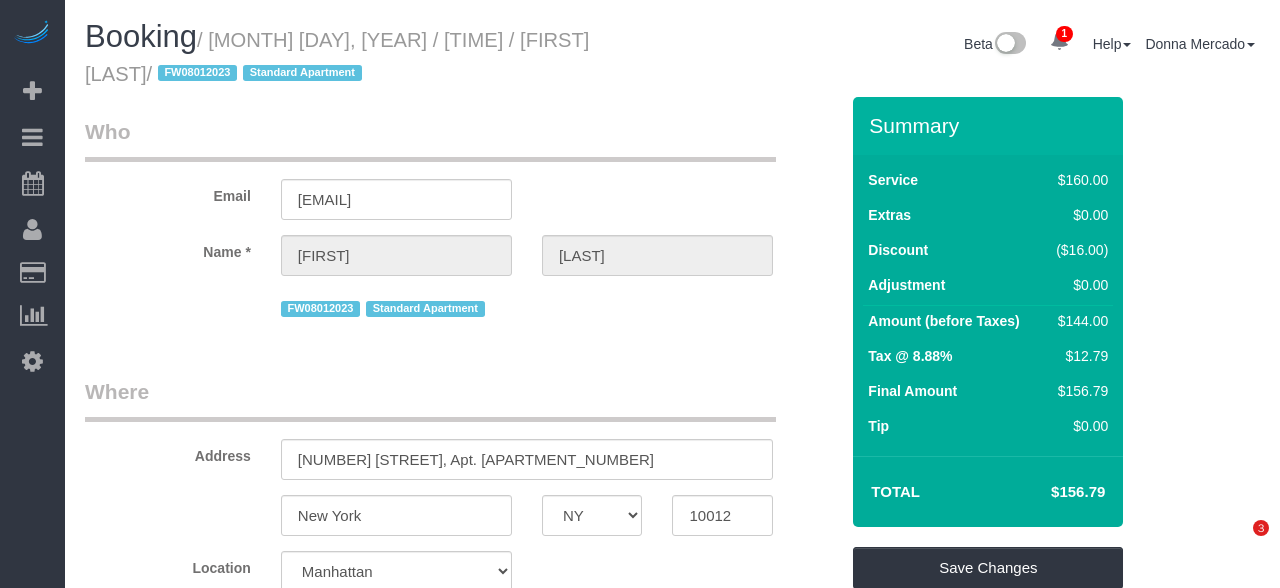 scroll, scrollTop: 0, scrollLeft: 0, axis: both 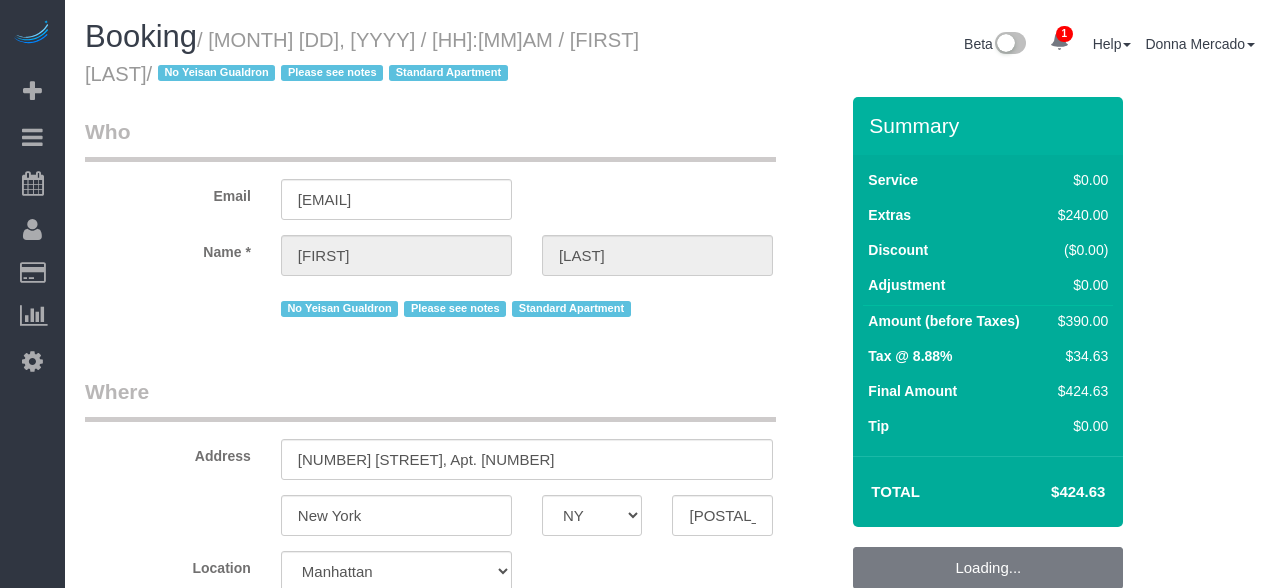 select on "NY" 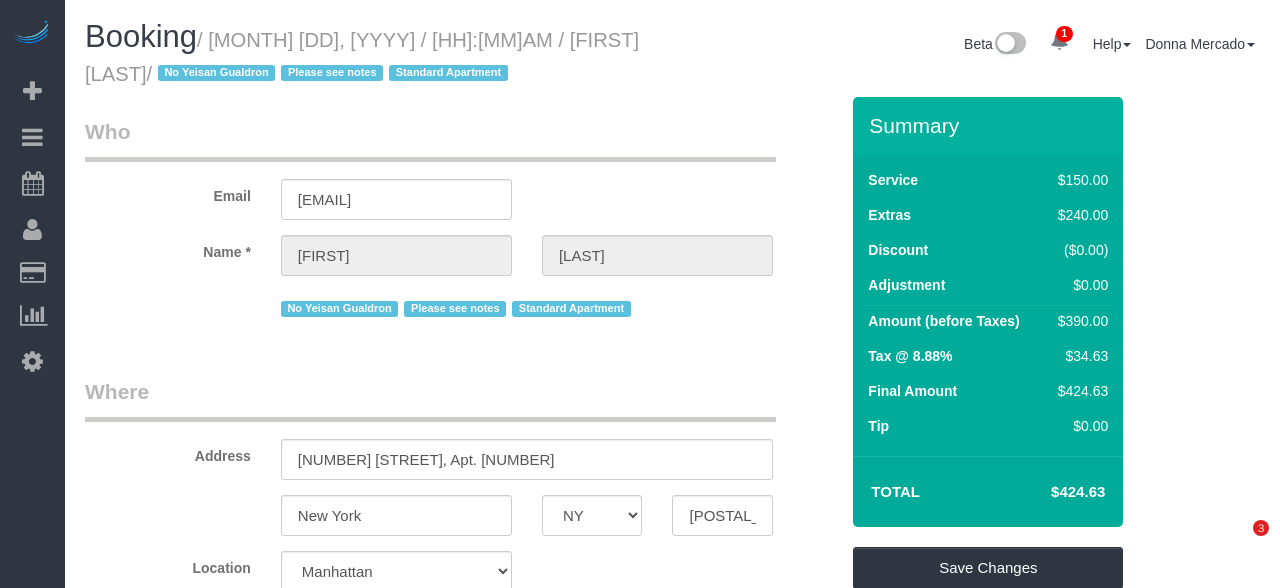 scroll, scrollTop: 0, scrollLeft: 0, axis: both 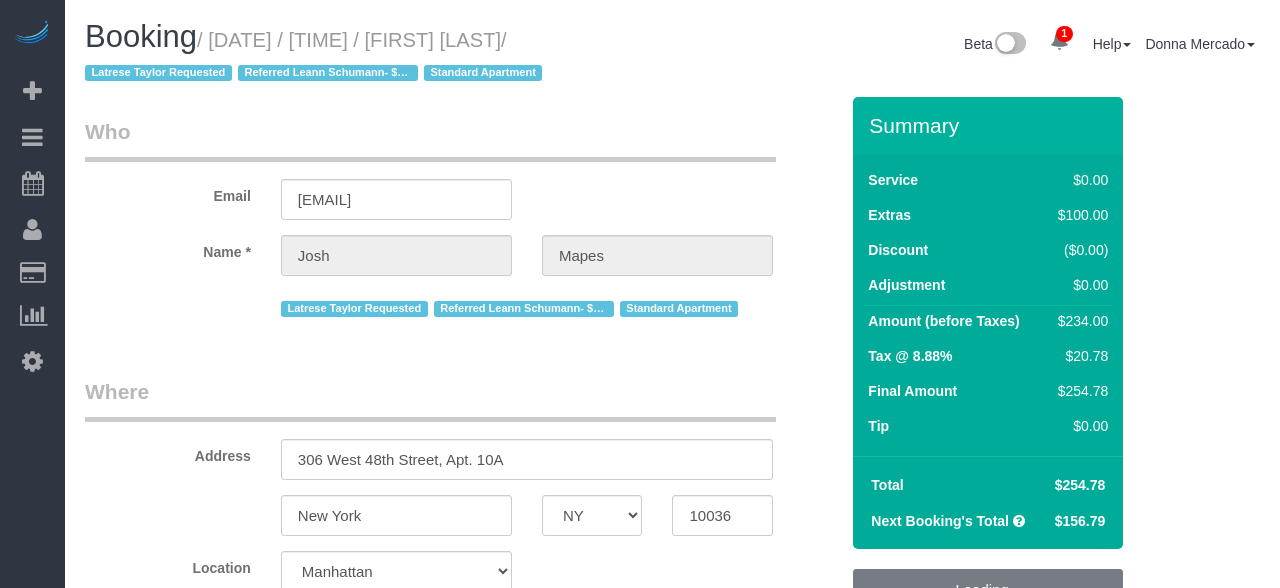 select on "NY" 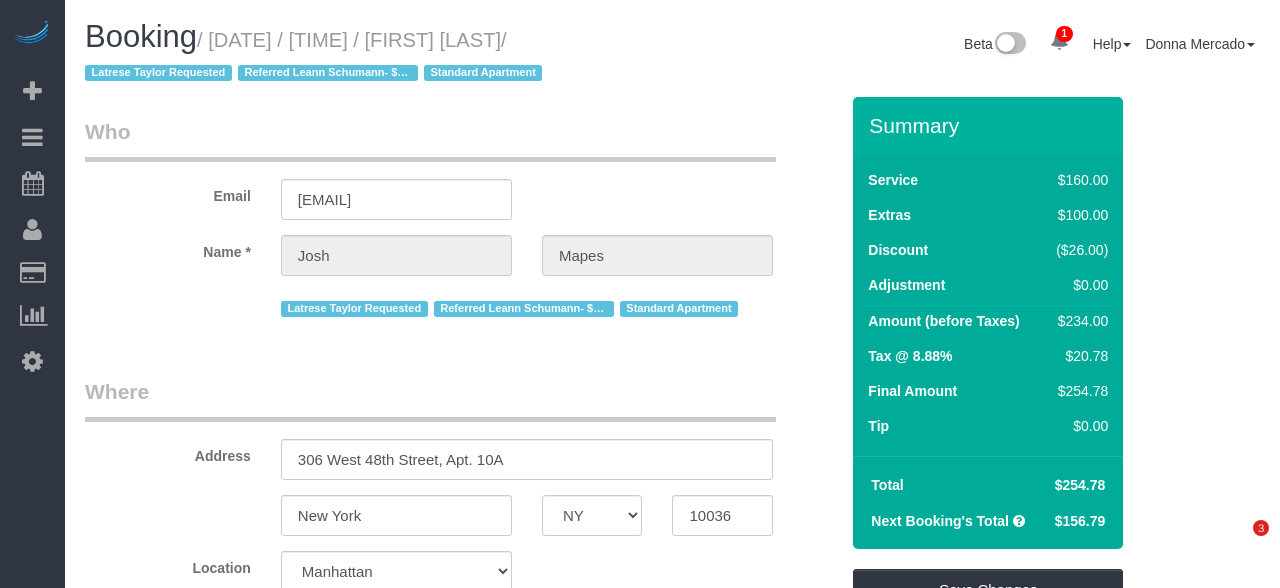 scroll, scrollTop: 0, scrollLeft: 0, axis: both 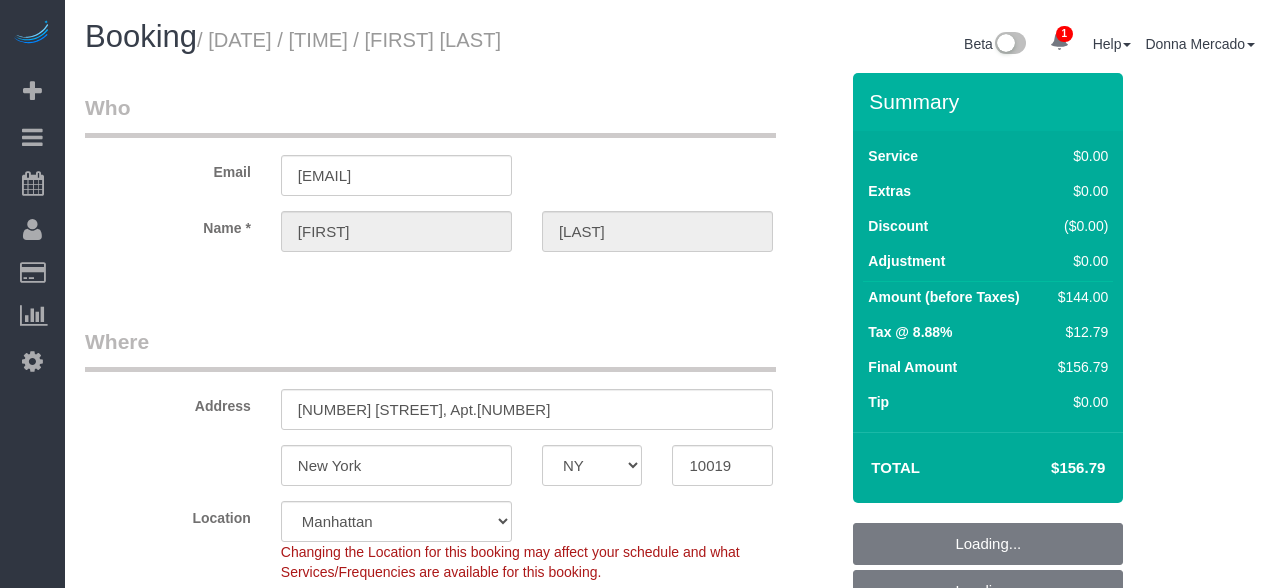 select on "NY" 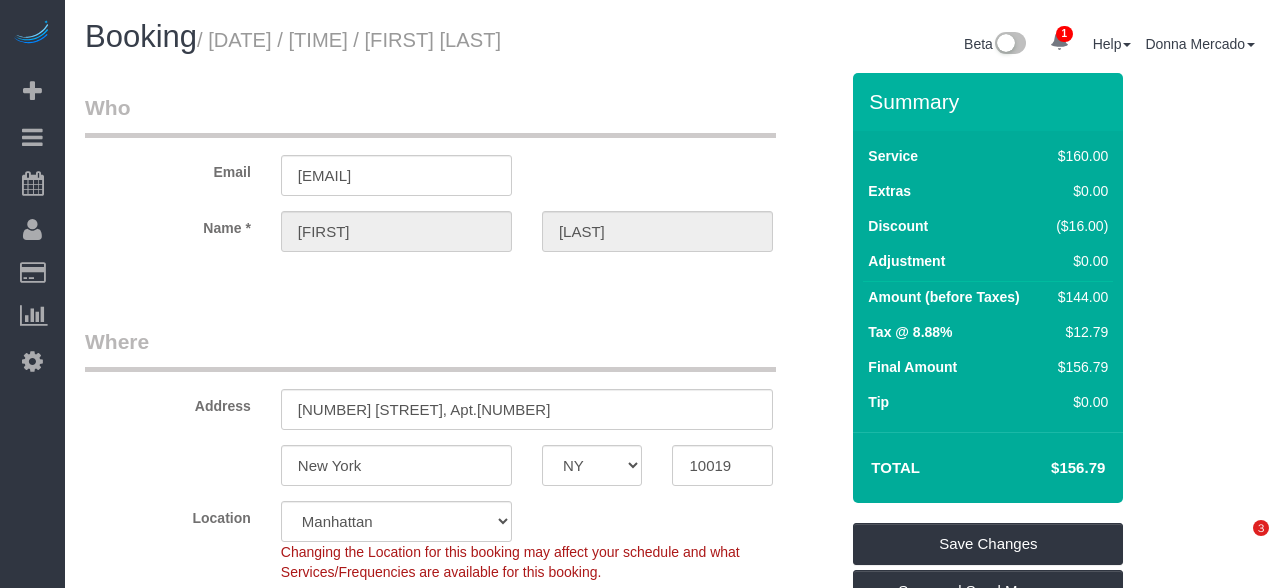 scroll, scrollTop: 0, scrollLeft: 0, axis: both 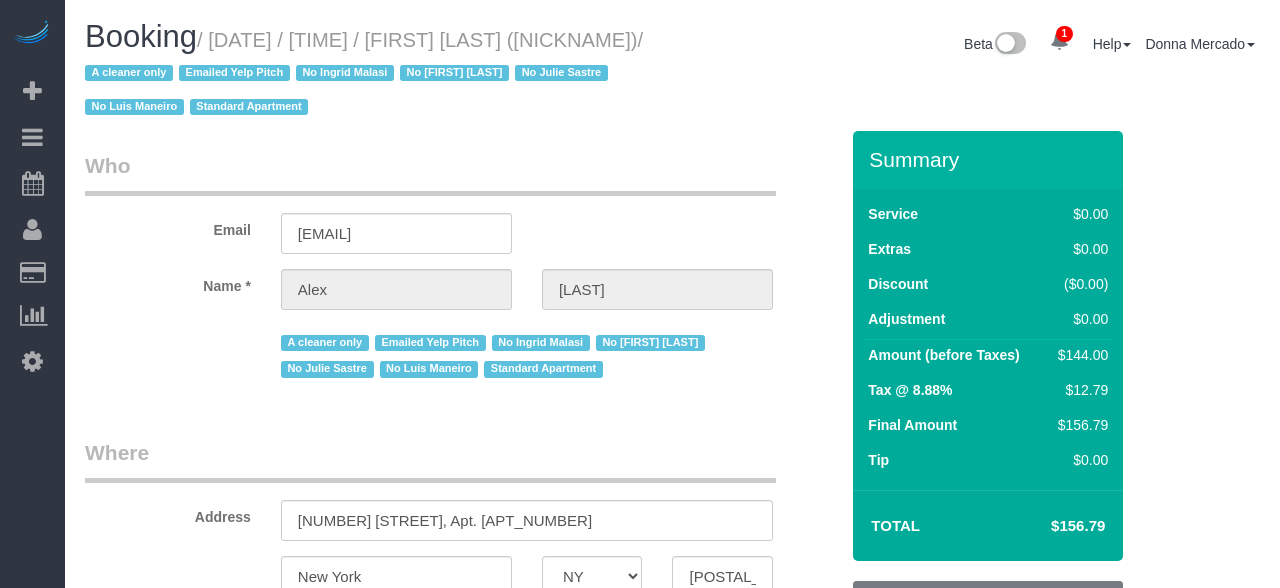 select on "NY" 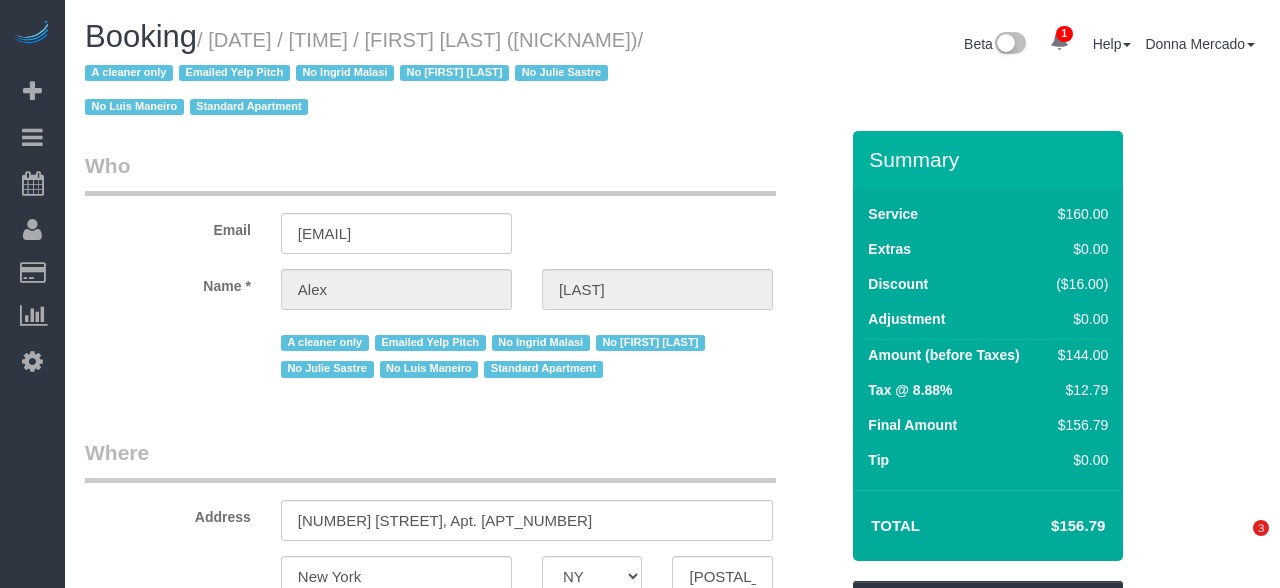 scroll, scrollTop: 0, scrollLeft: 0, axis: both 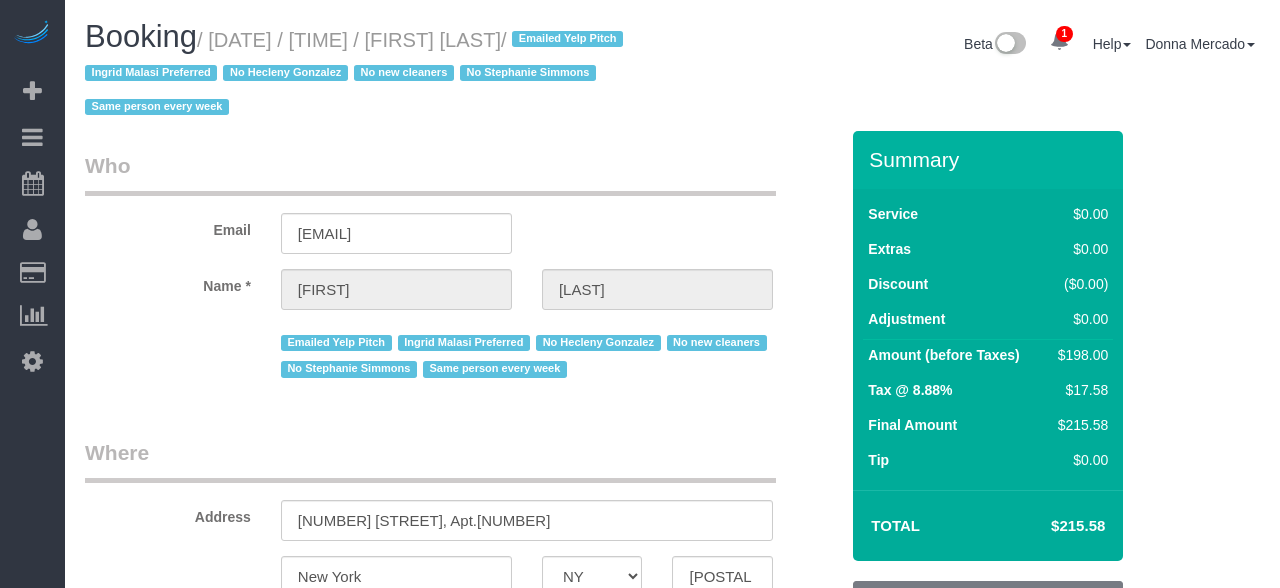 select on "NY" 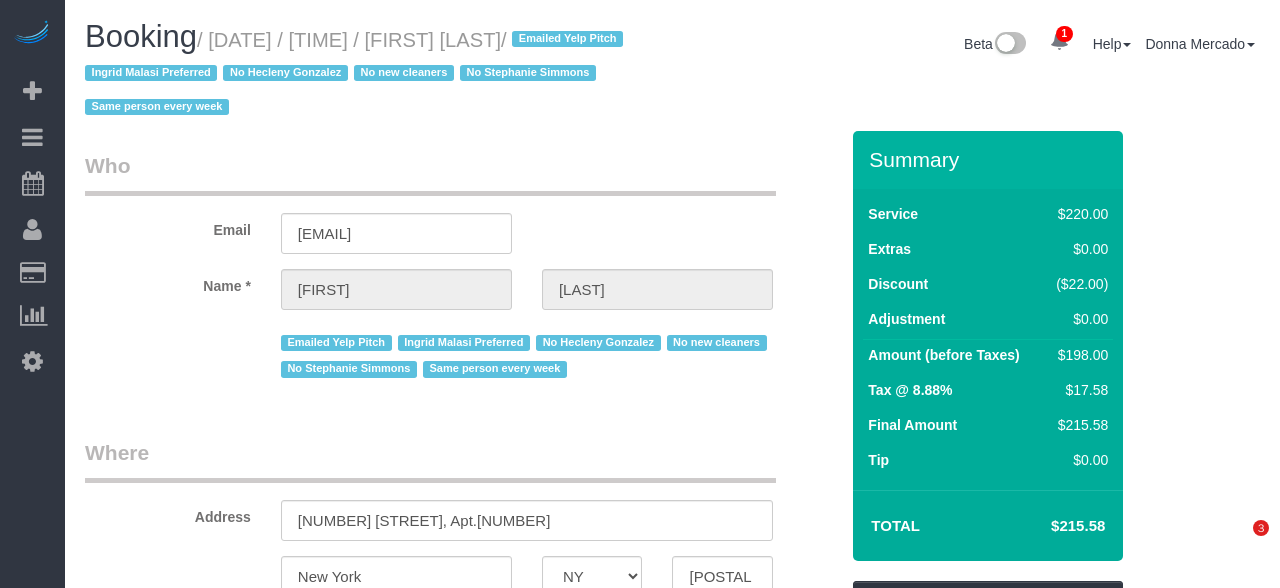 scroll, scrollTop: 0, scrollLeft: 0, axis: both 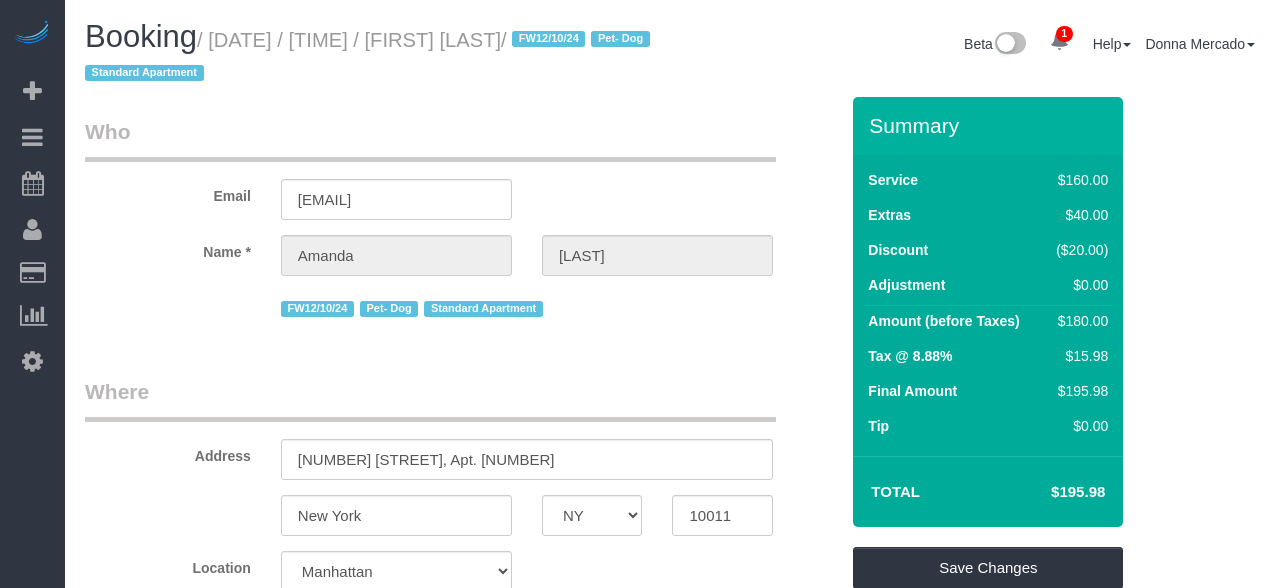 select on "NY" 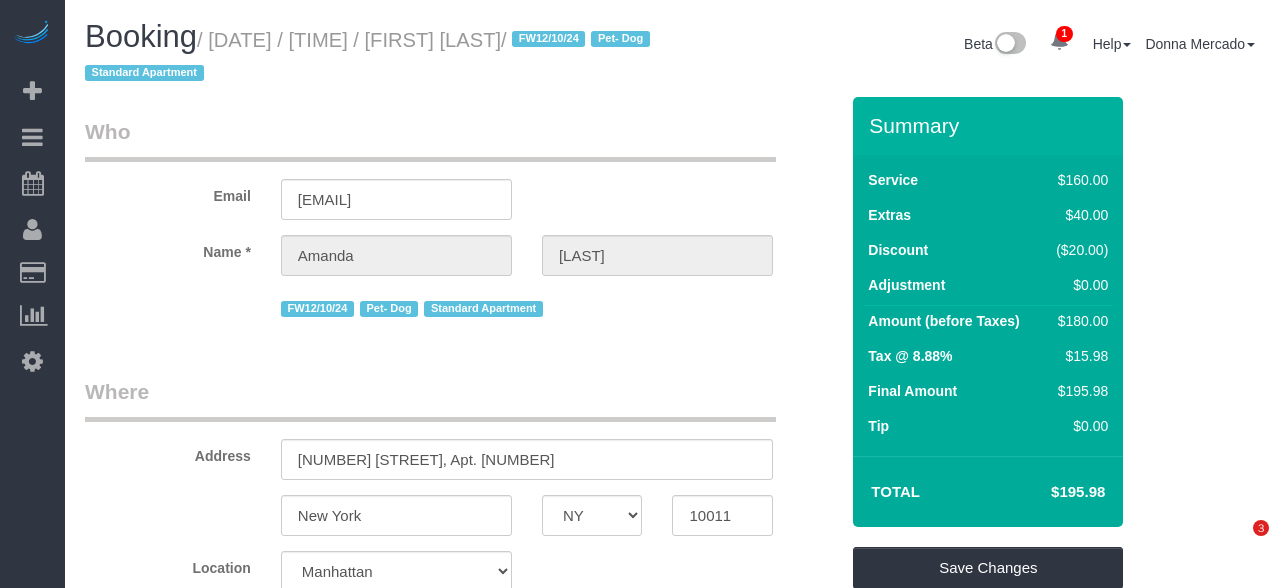 scroll, scrollTop: 0, scrollLeft: 0, axis: both 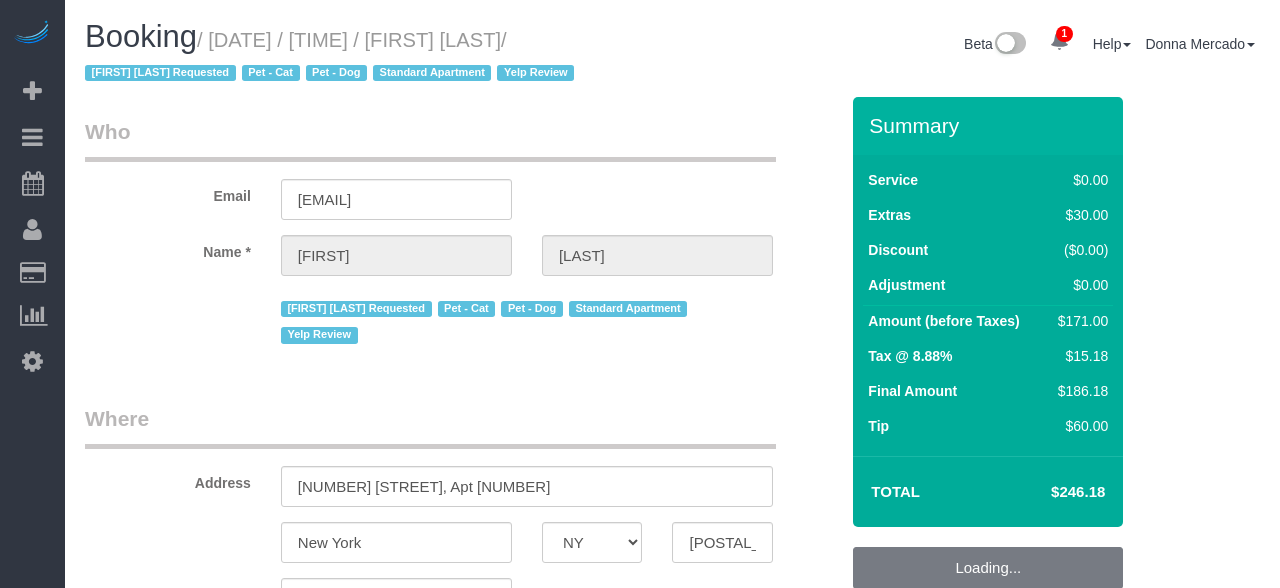 select on "NY" 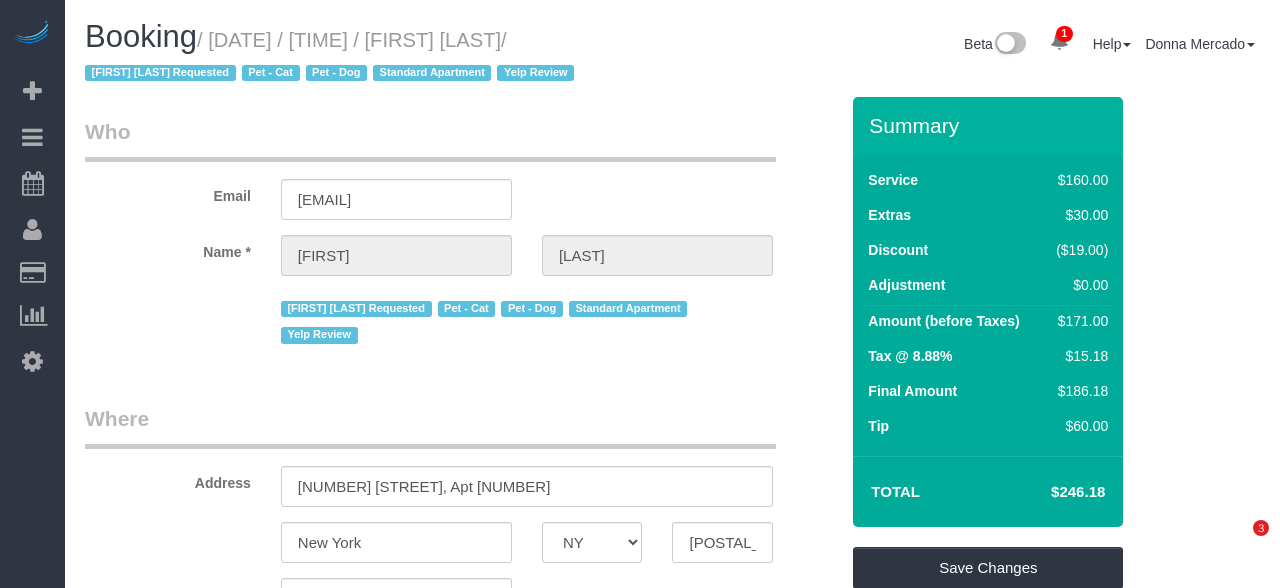 scroll, scrollTop: 0, scrollLeft: 0, axis: both 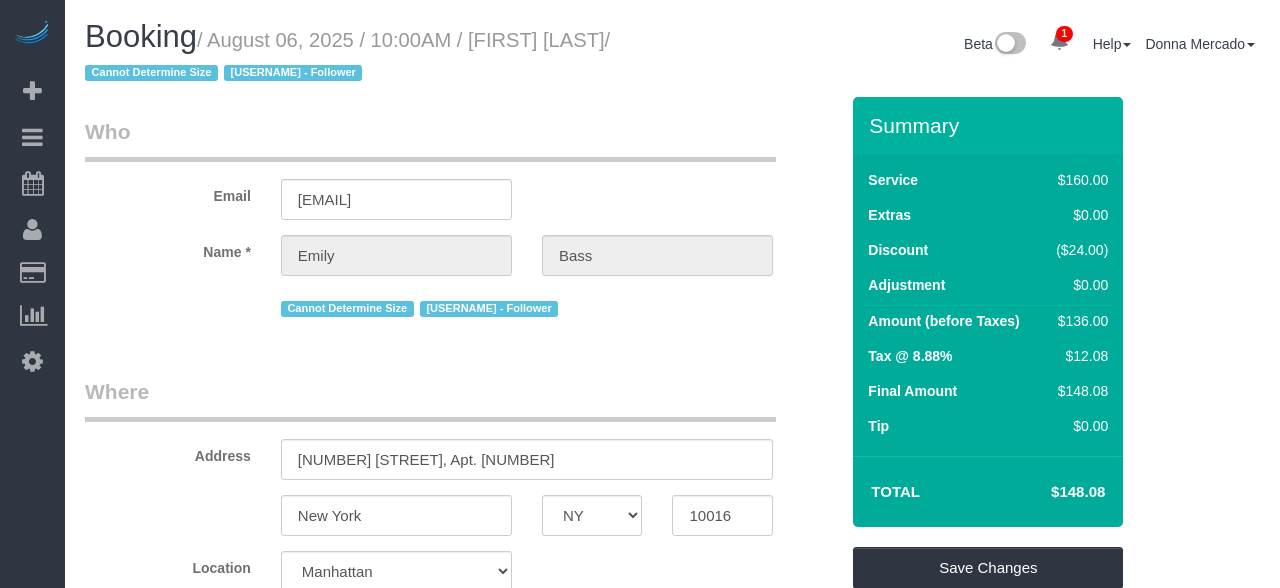 select on "NY" 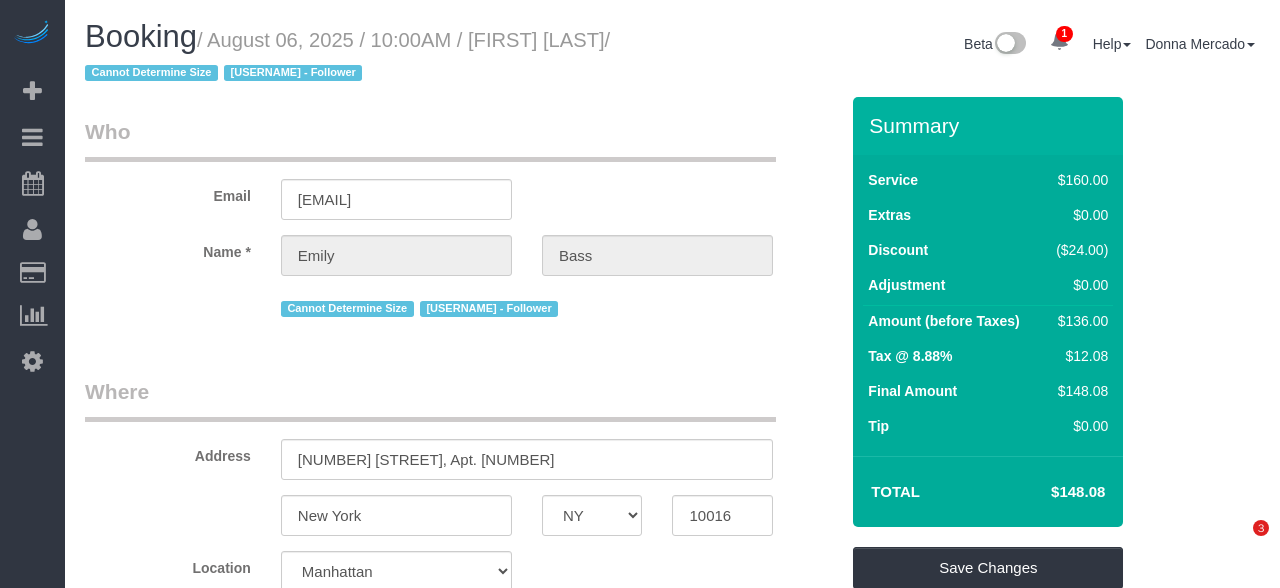 scroll, scrollTop: 0, scrollLeft: 0, axis: both 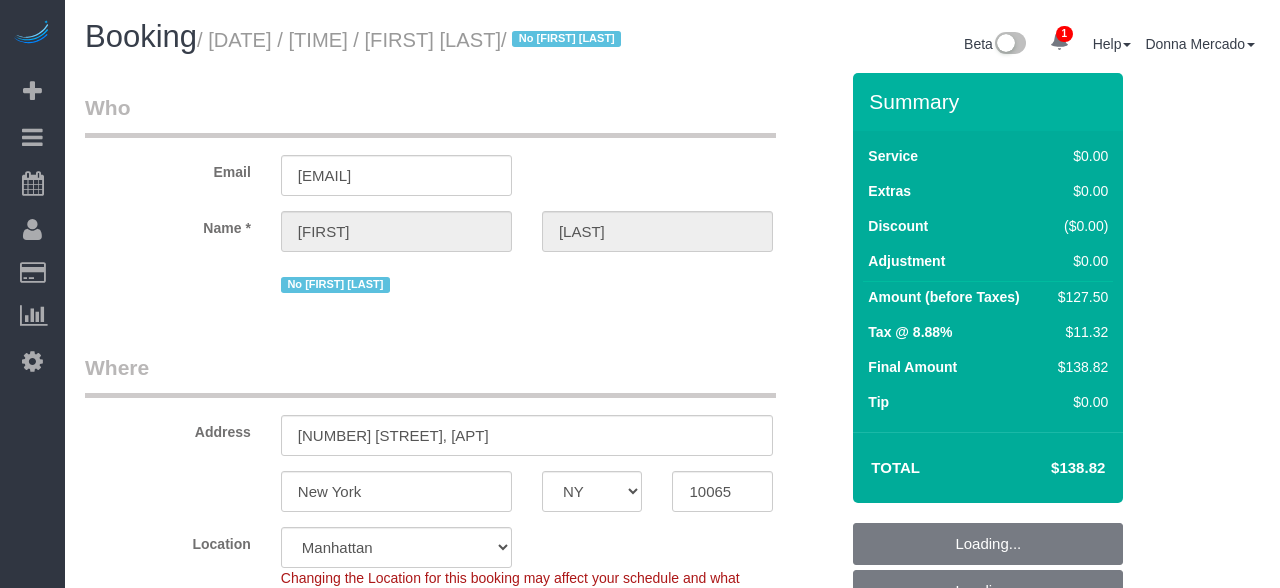 select on "NY" 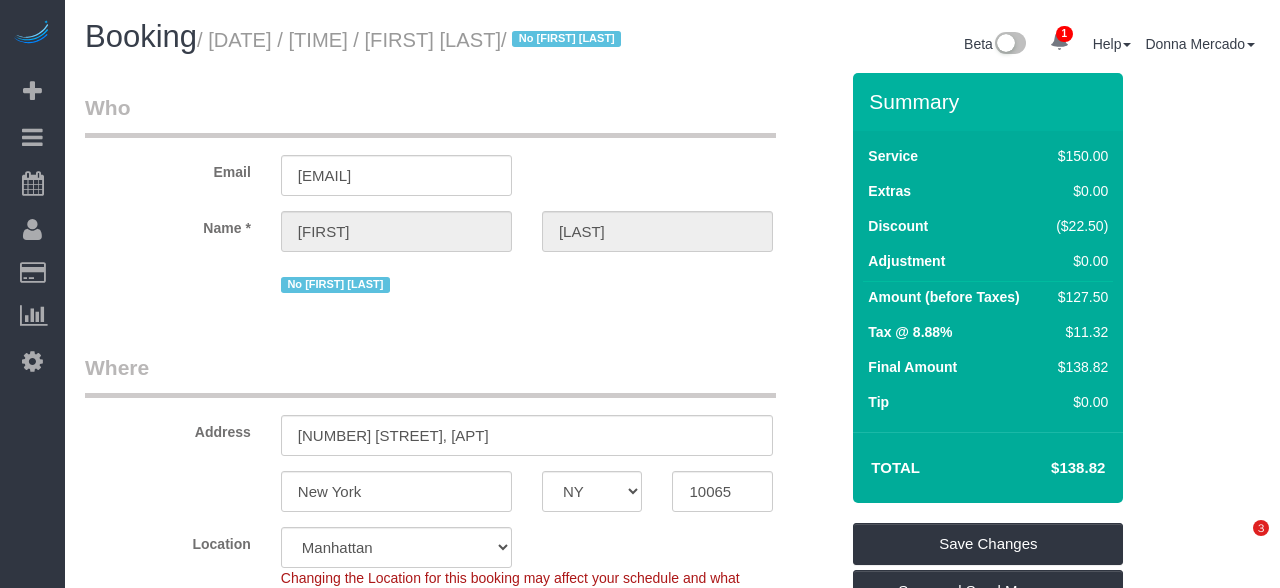 scroll, scrollTop: 0, scrollLeft: 0, axis: both 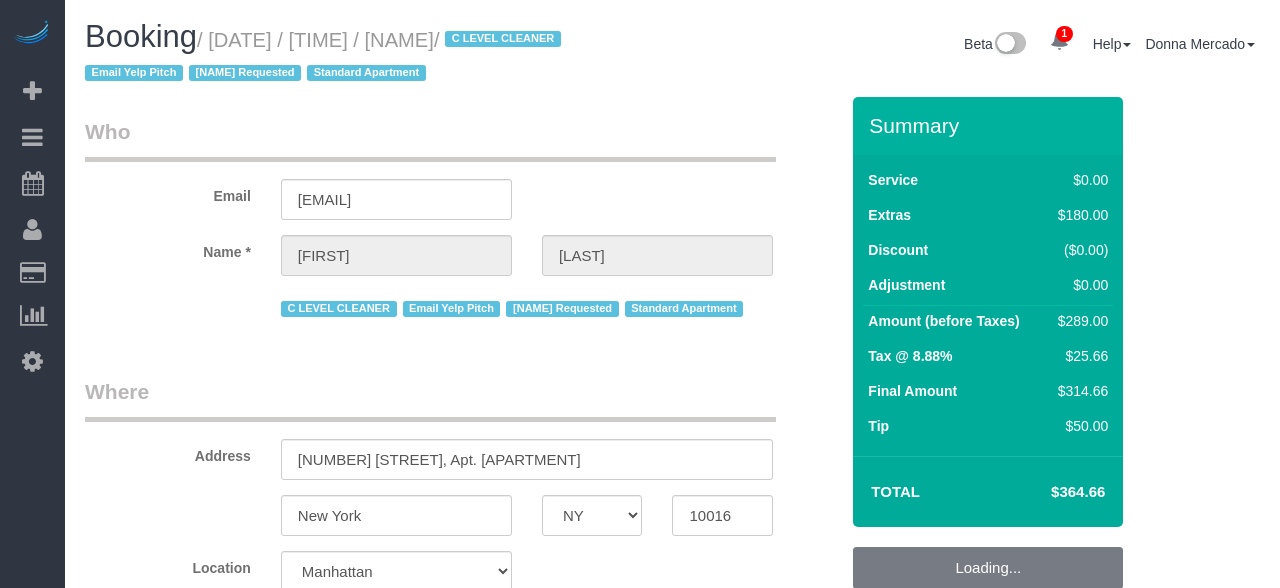 select on "NY" 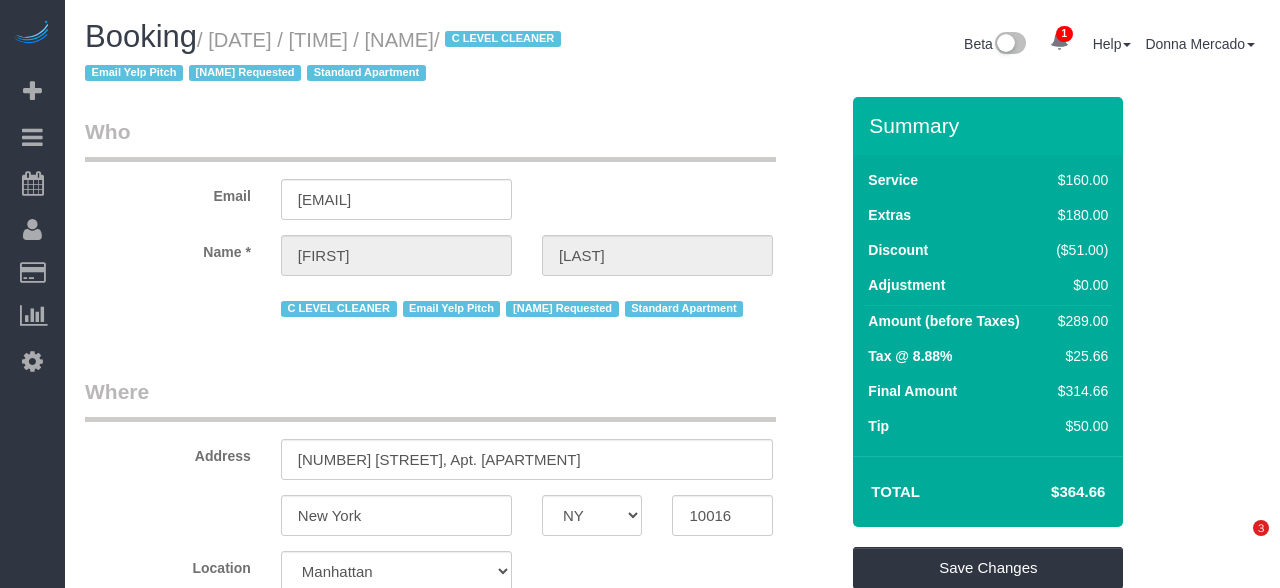 scroll, scrollTop: 0, scrollLeft: 0, axis: both 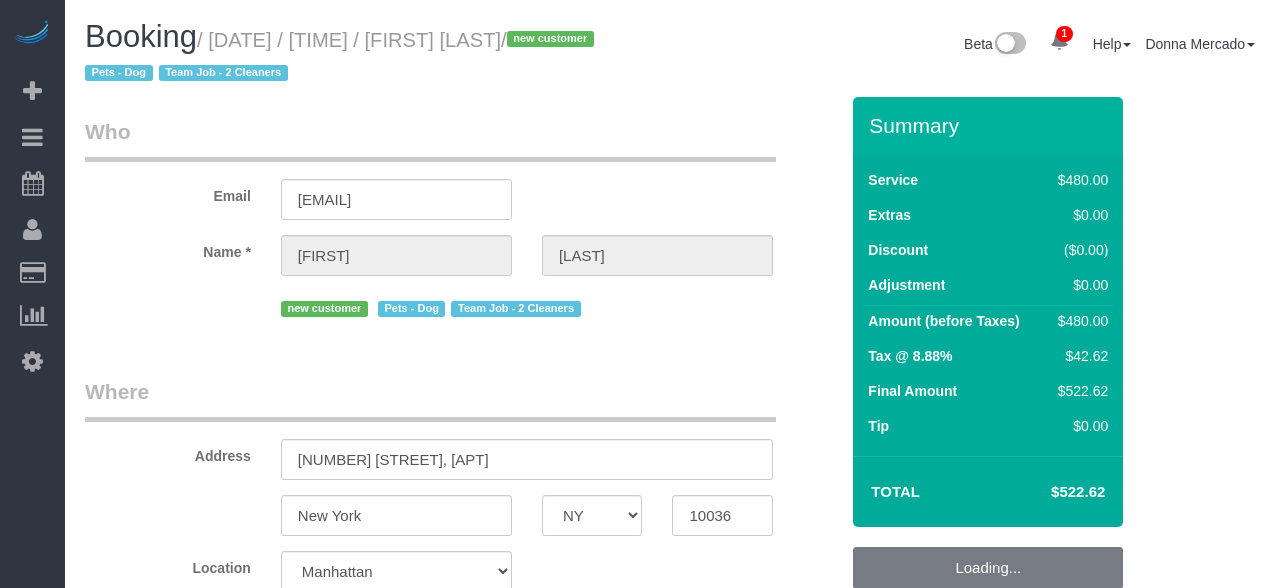 select on "NY" 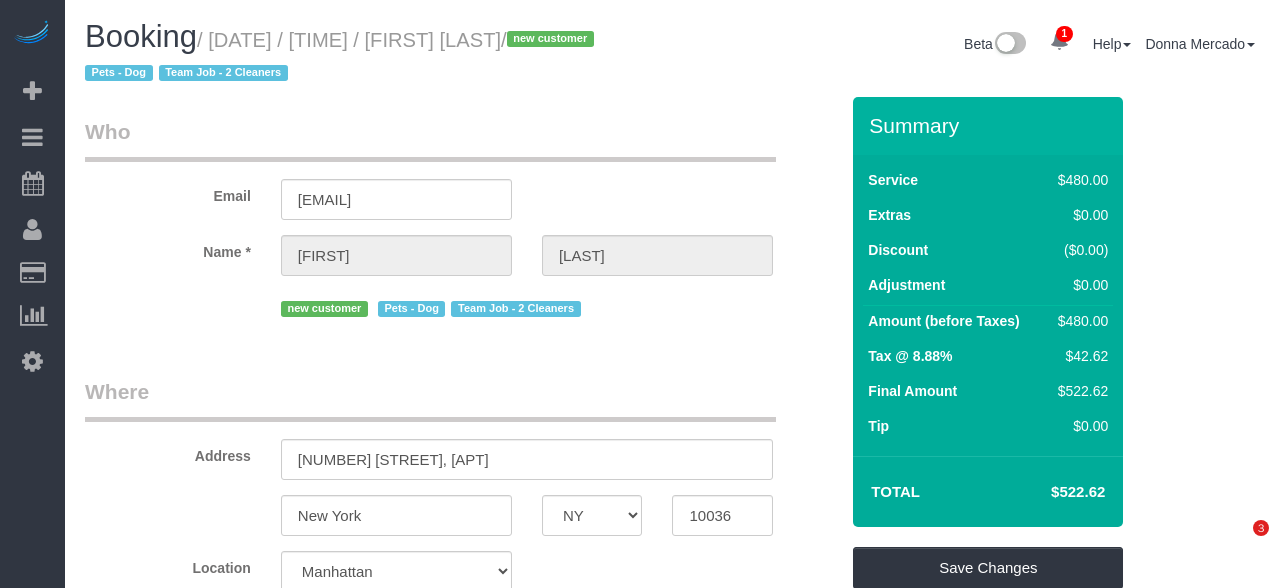 scroll, scrollTop: 0, scrollLeft: 0, axis: both 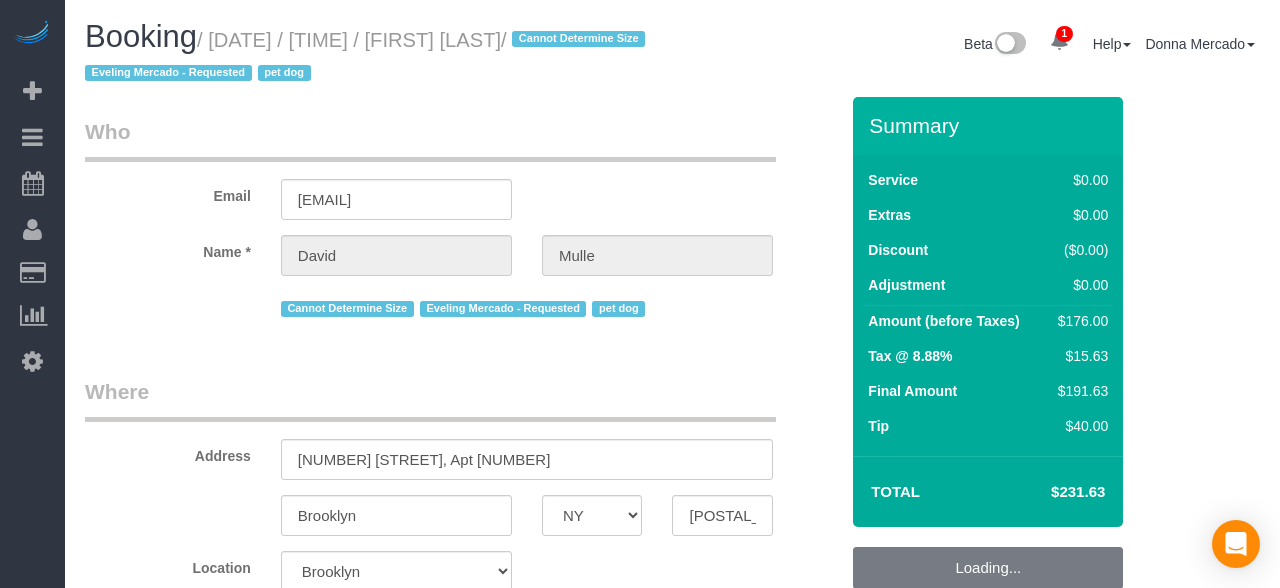 select on "NY" 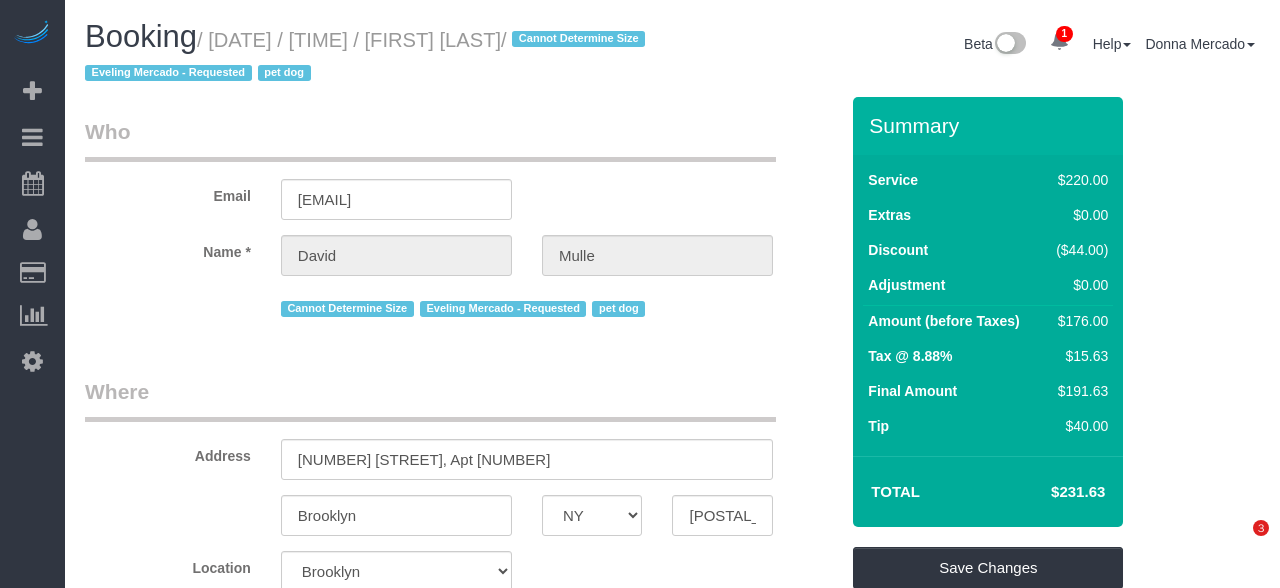 scroll, scrollTop: 0, scrollLeft: 0, axis: both 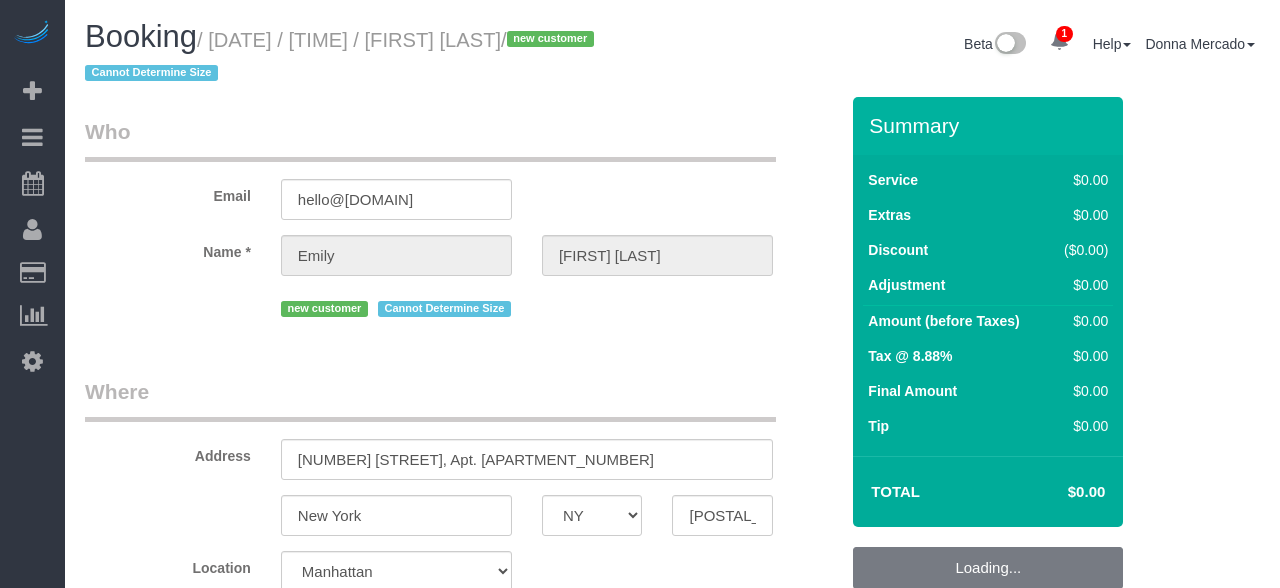 select on "NY" 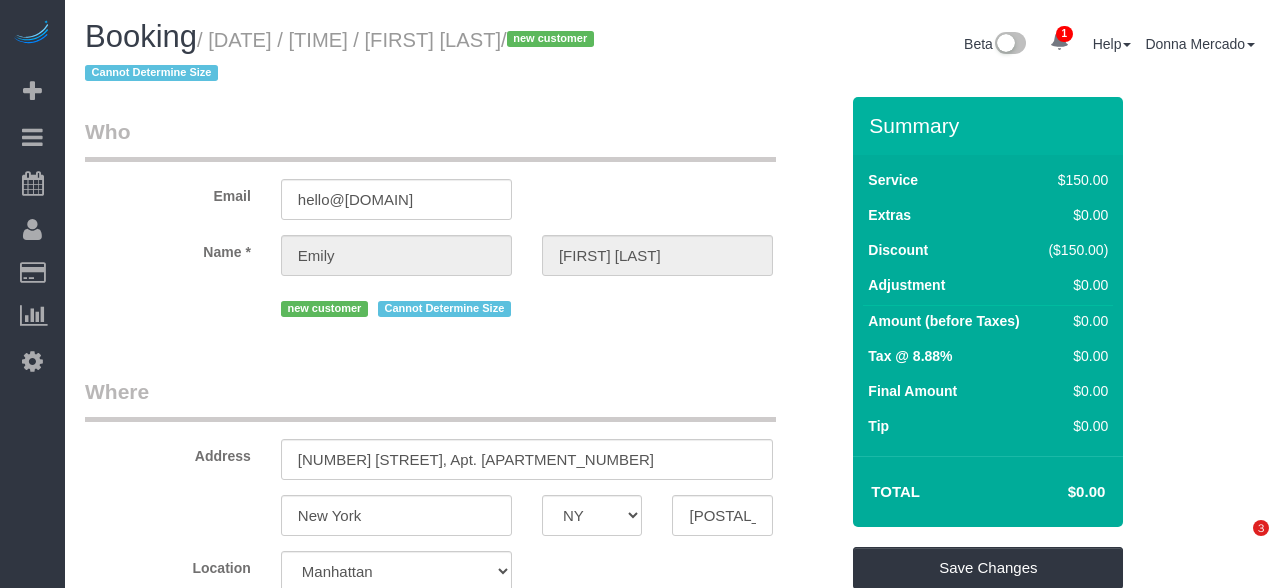 scroll, scrollTop: 0, scrollLeft: 0, axis: both 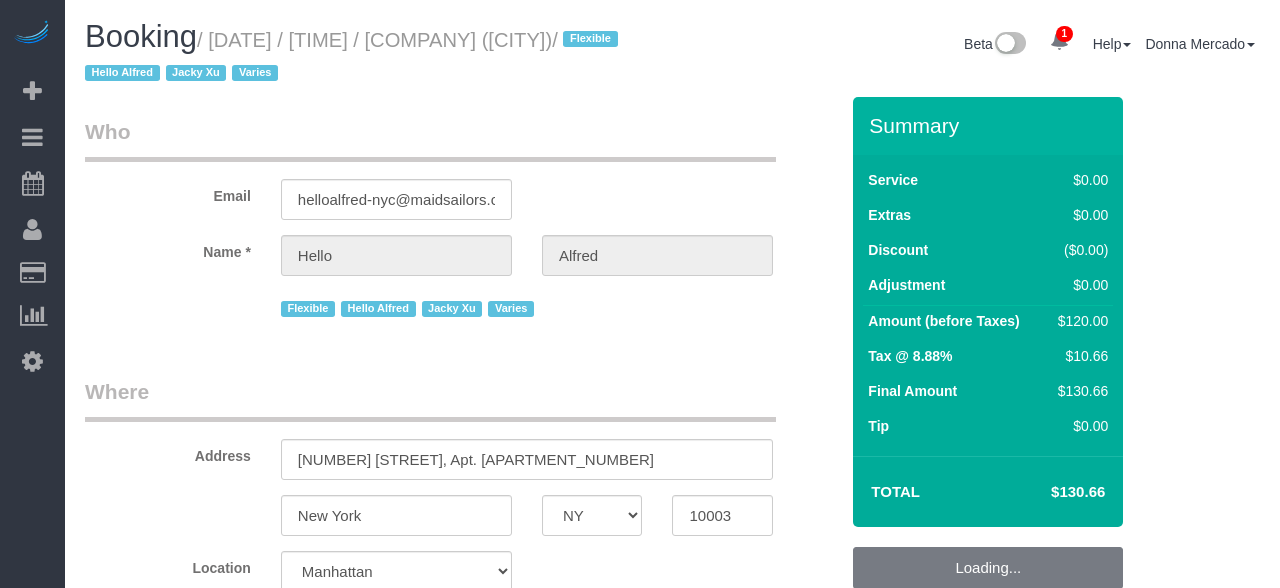 select on "NY" 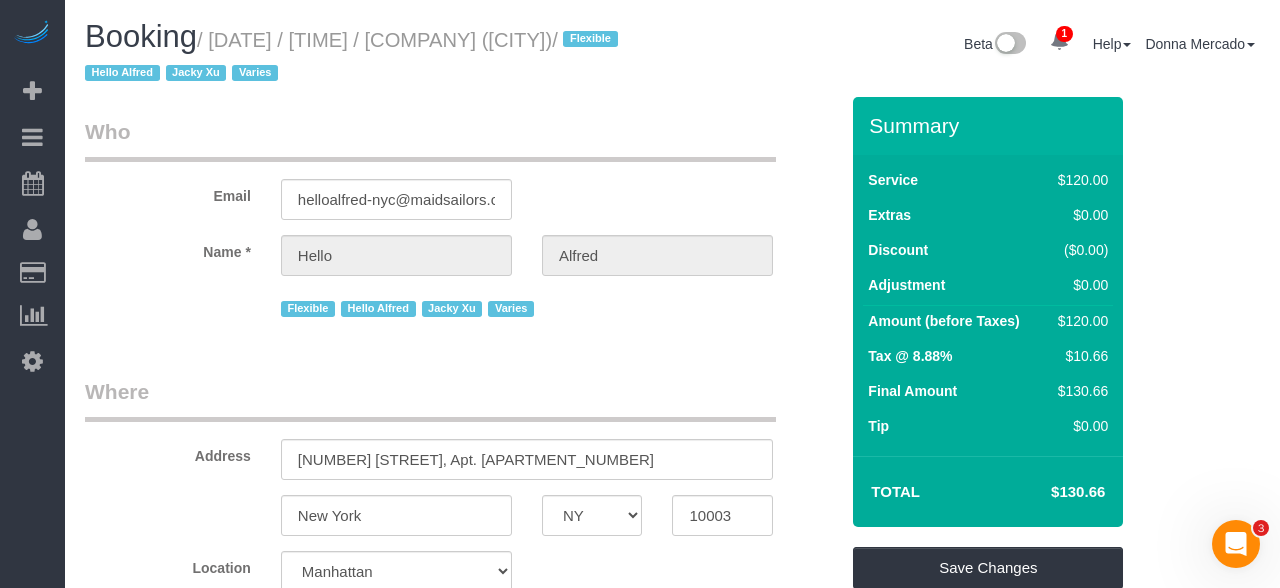 scroll, scrollTop: 128, scrollLeft: 0, axis: vertical 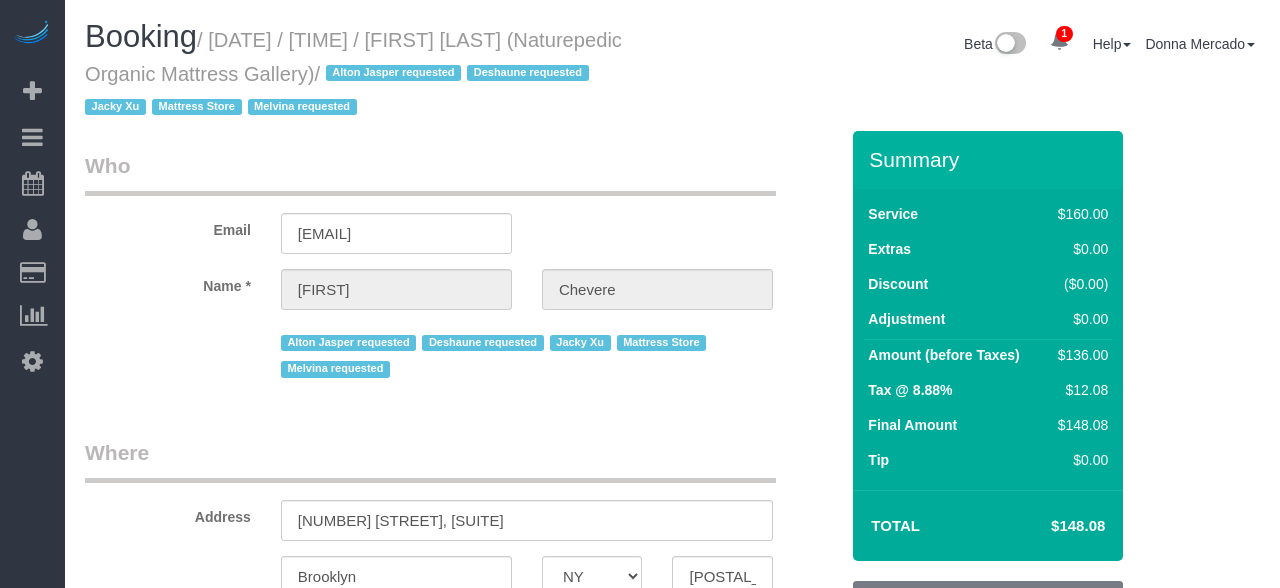 select on "NY" 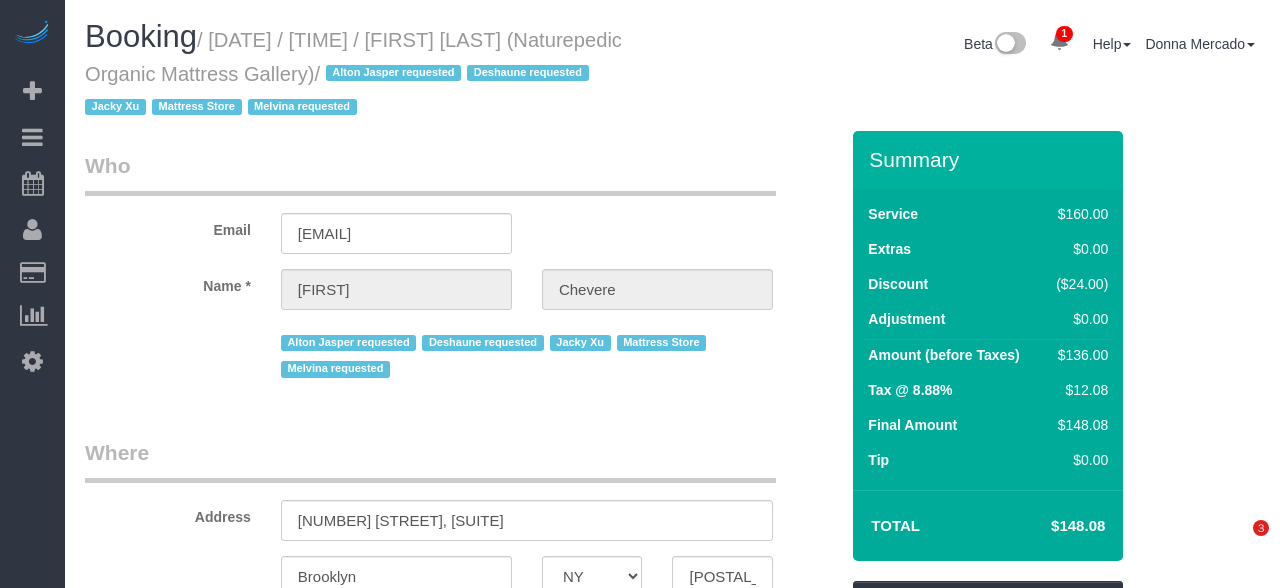 scroll, scrollTop: 0, scrollLeft: 0, axis: both 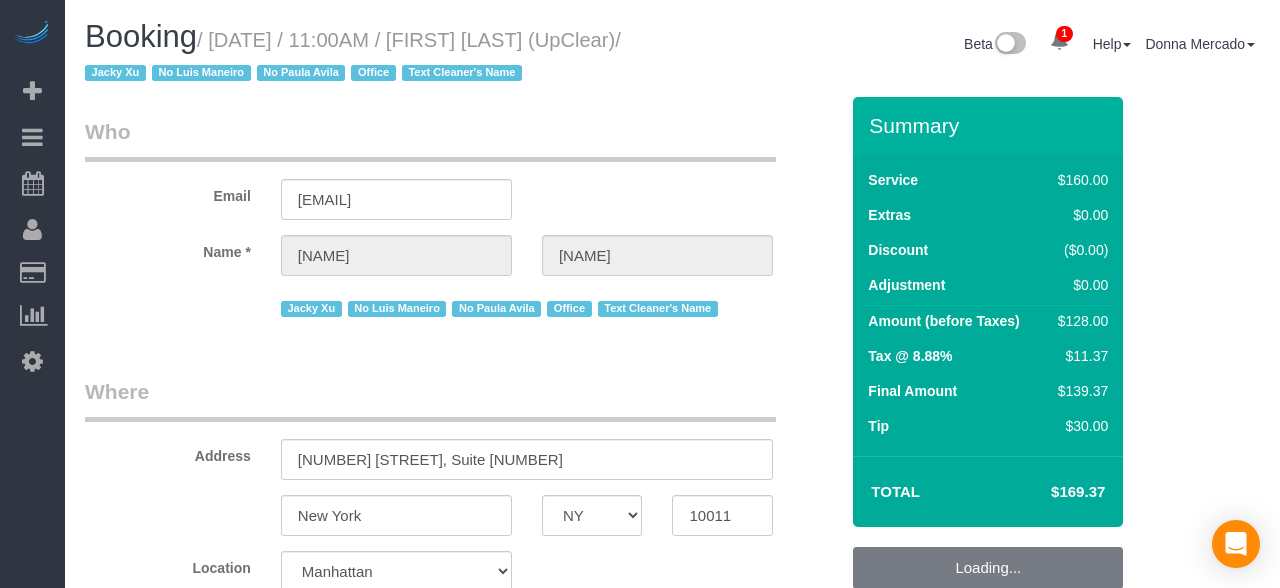 select on "NY" 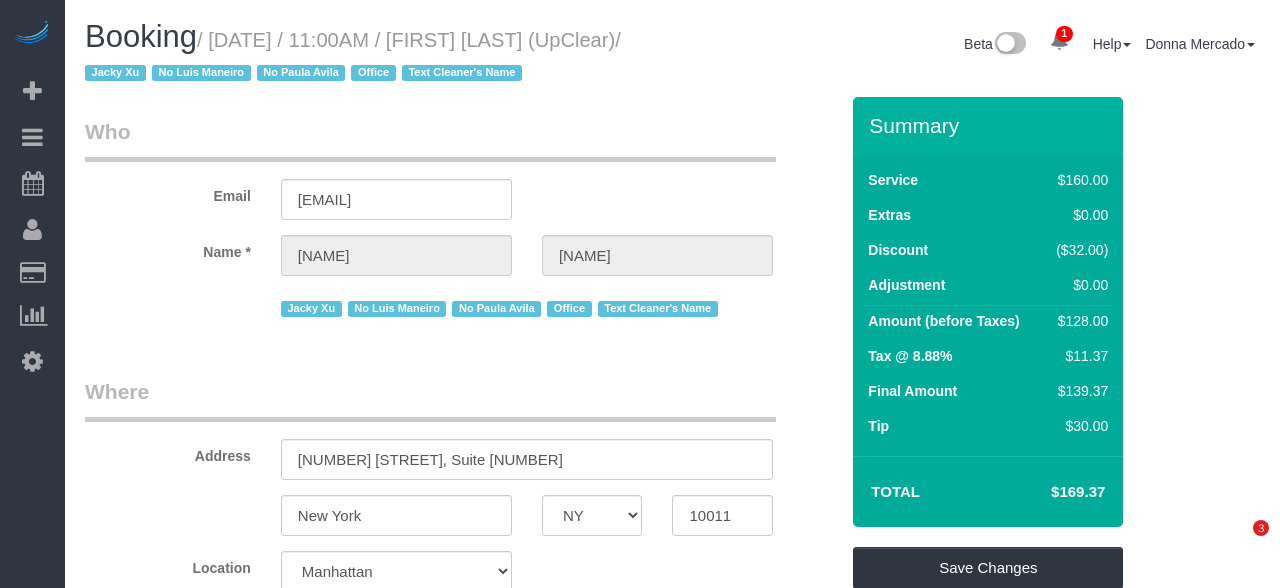 scroll, scrollTop: 0, scrollLeft: 0, axis: both 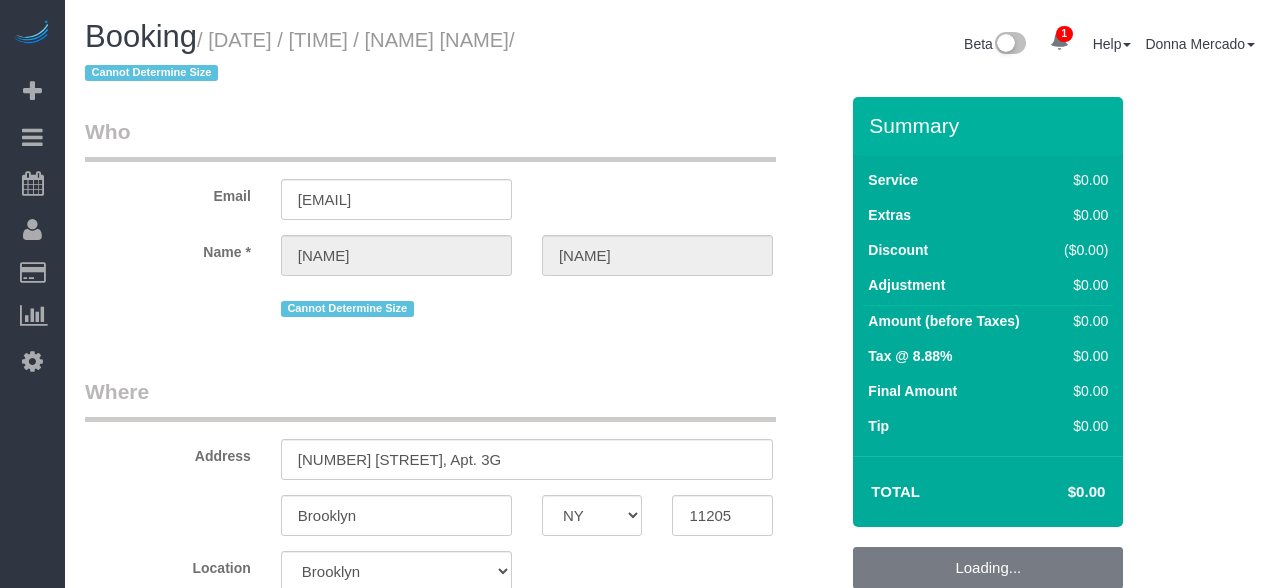 select on "NY" 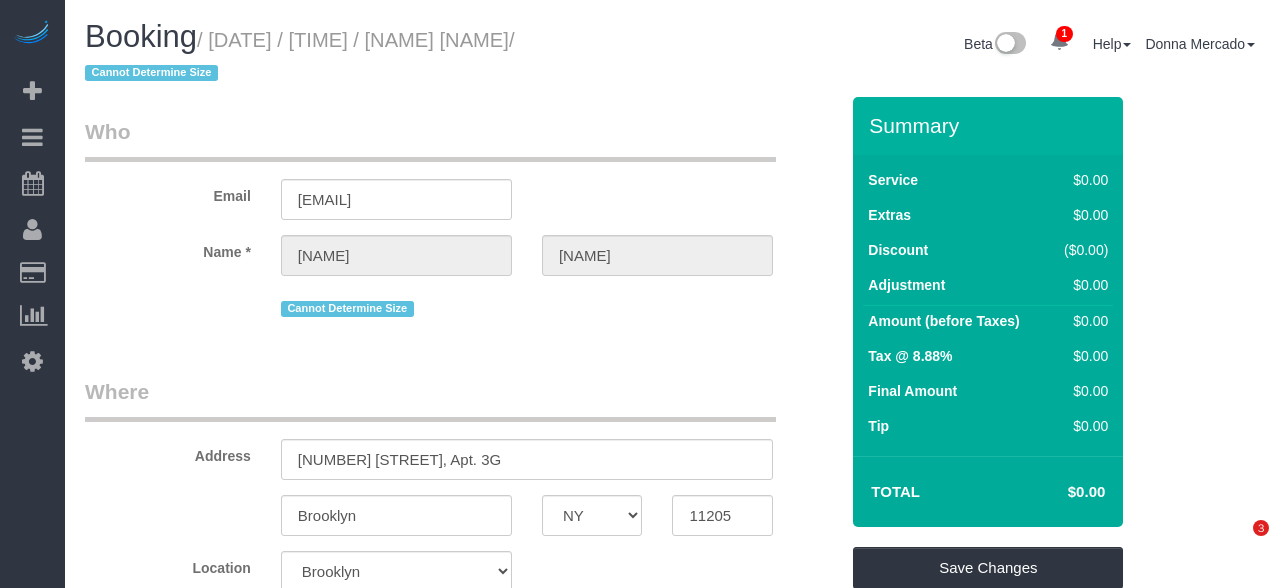 scroll, scrollTop: 0, scrollLeft: 0, axis: both 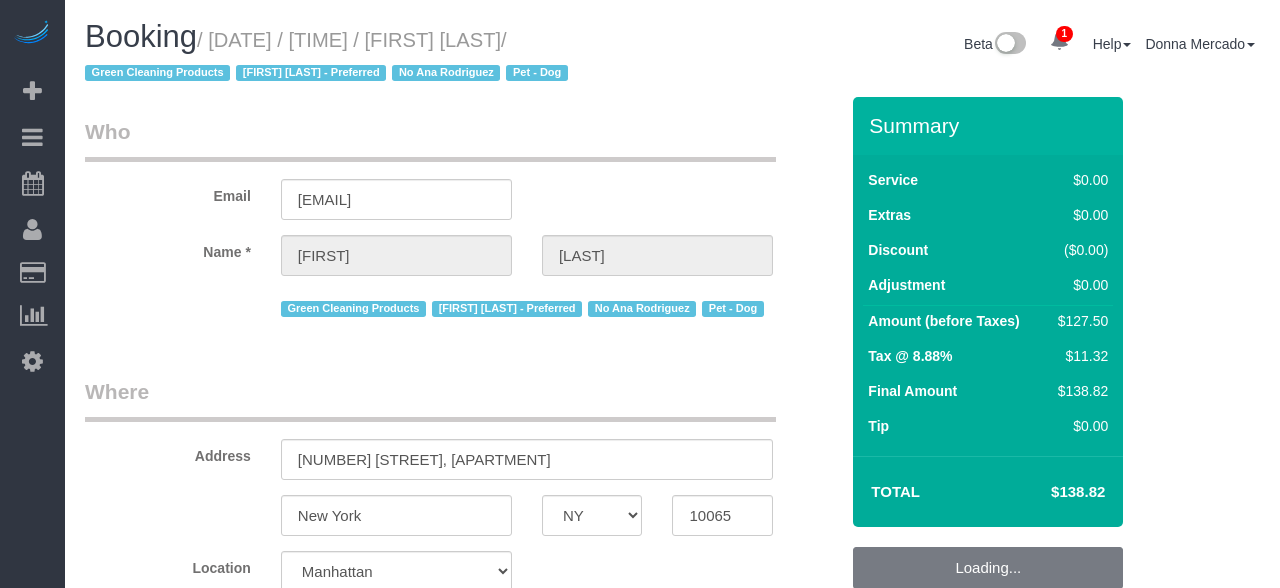select on "NY" 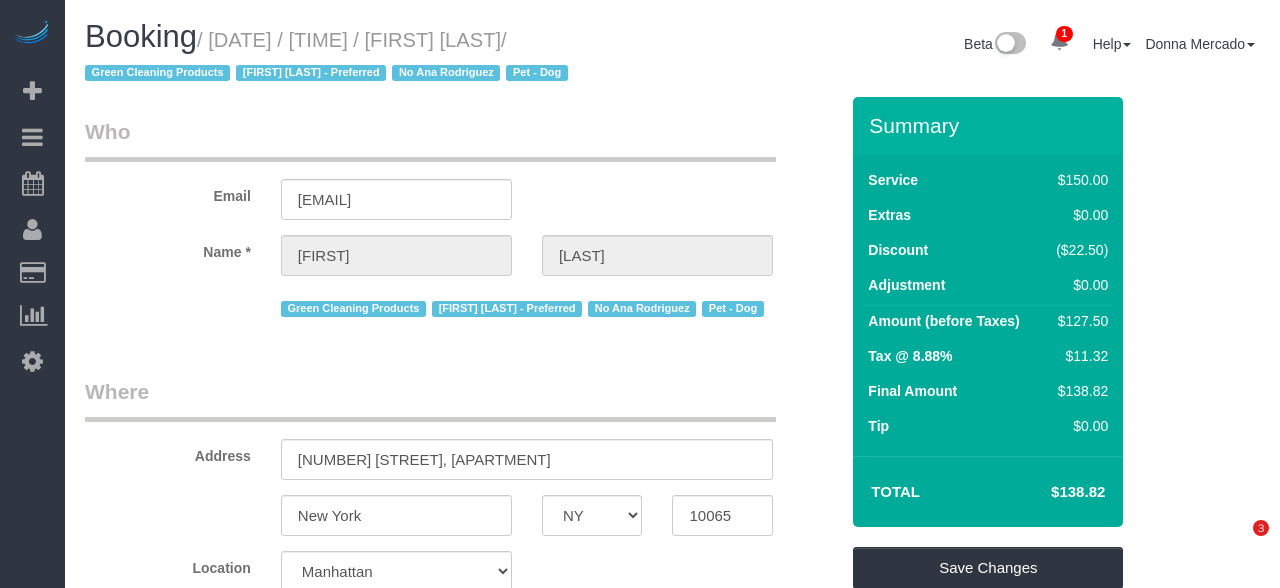 scroll, scrollTop: 0, scrollLeft: 0, axis: both 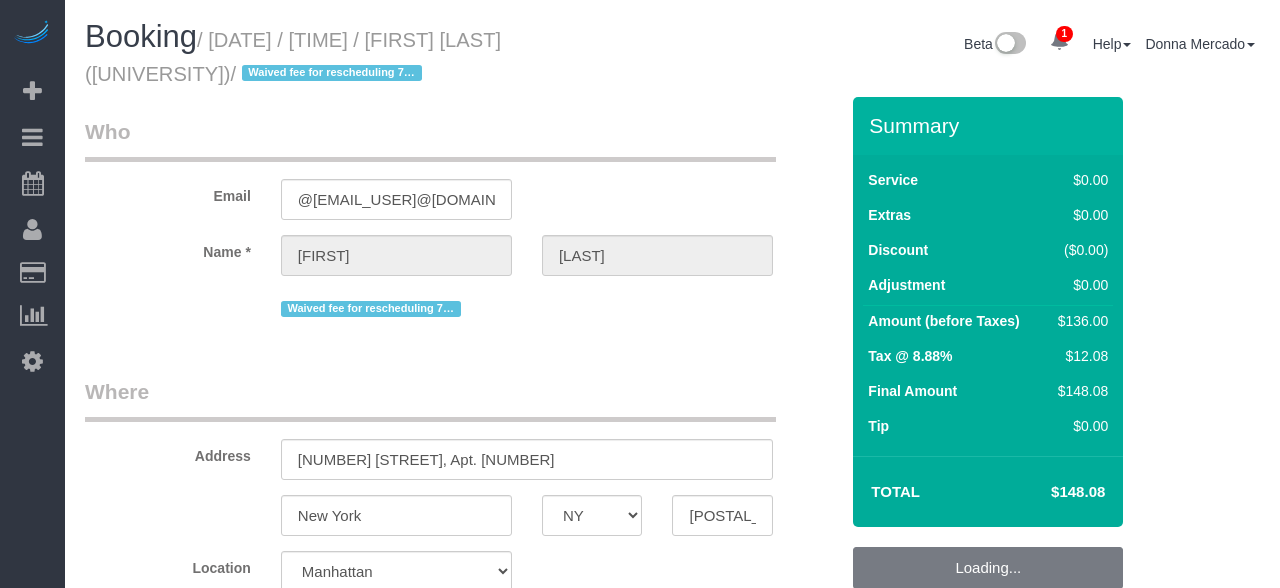 select on "NY" 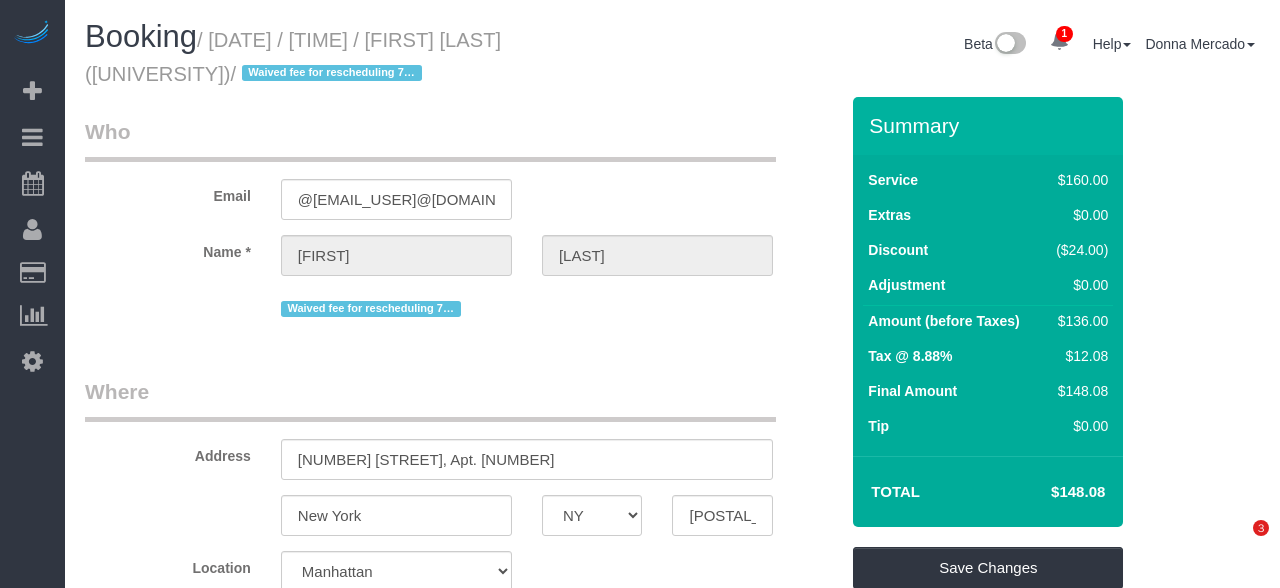 scroll, scrollTop: 0, scrollLeft: 0, axis: both 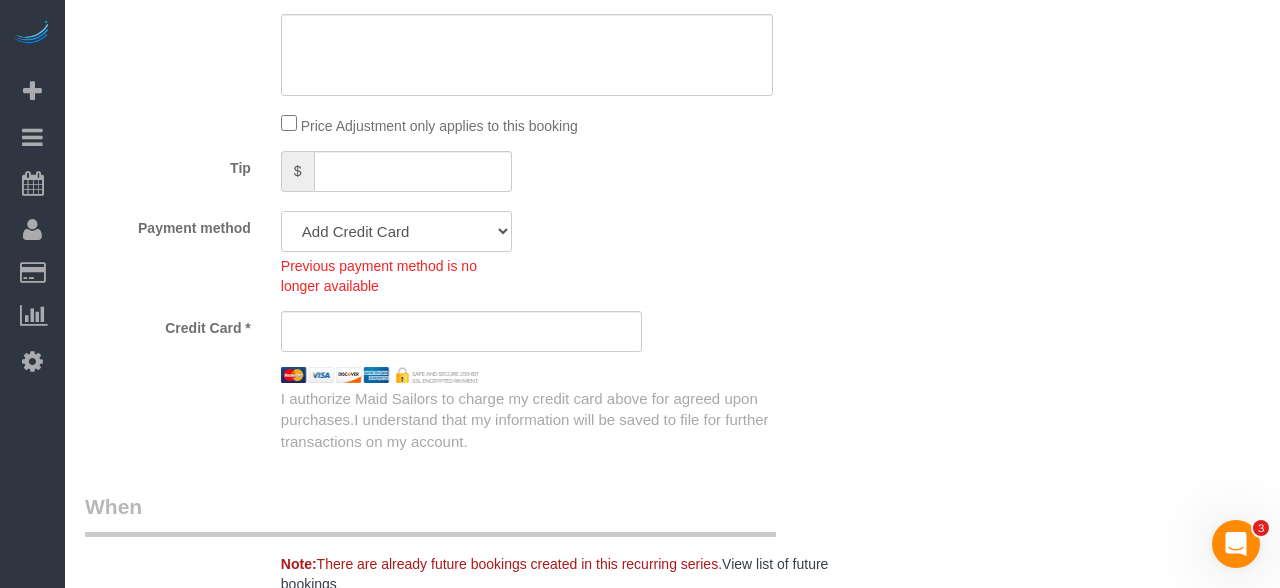 click on "Mastercard - 6419 - 07/2029 (Default) Add Credit Card ─────────────── Cash Check Paypal" 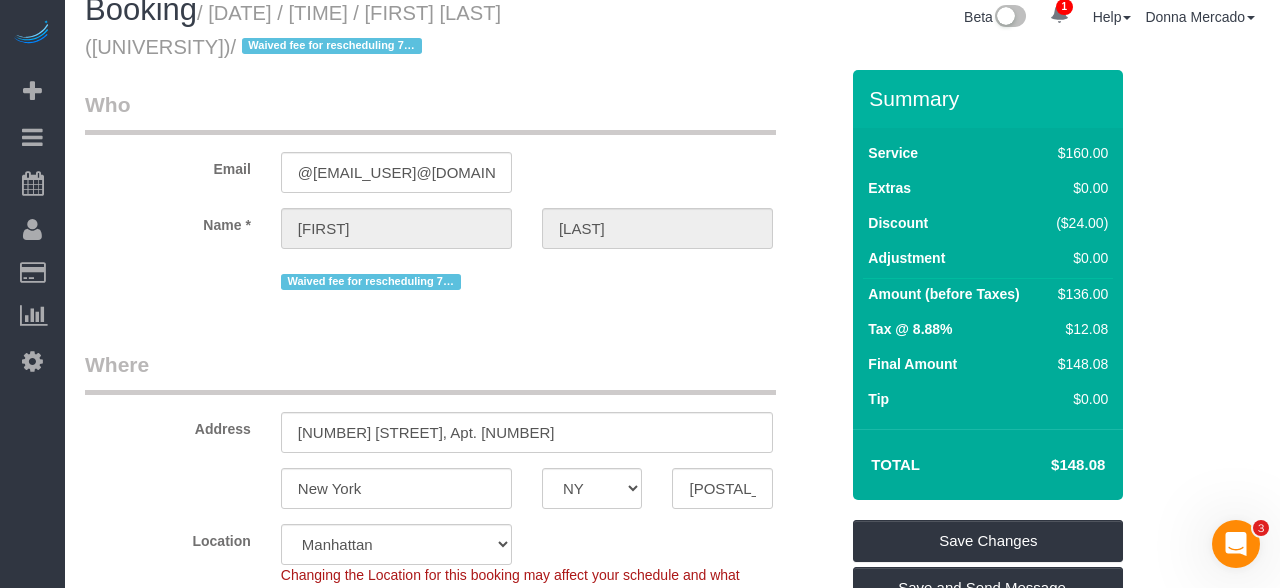 scroll, scrollTop: 347, scrollLeft: 0, axis: vertical 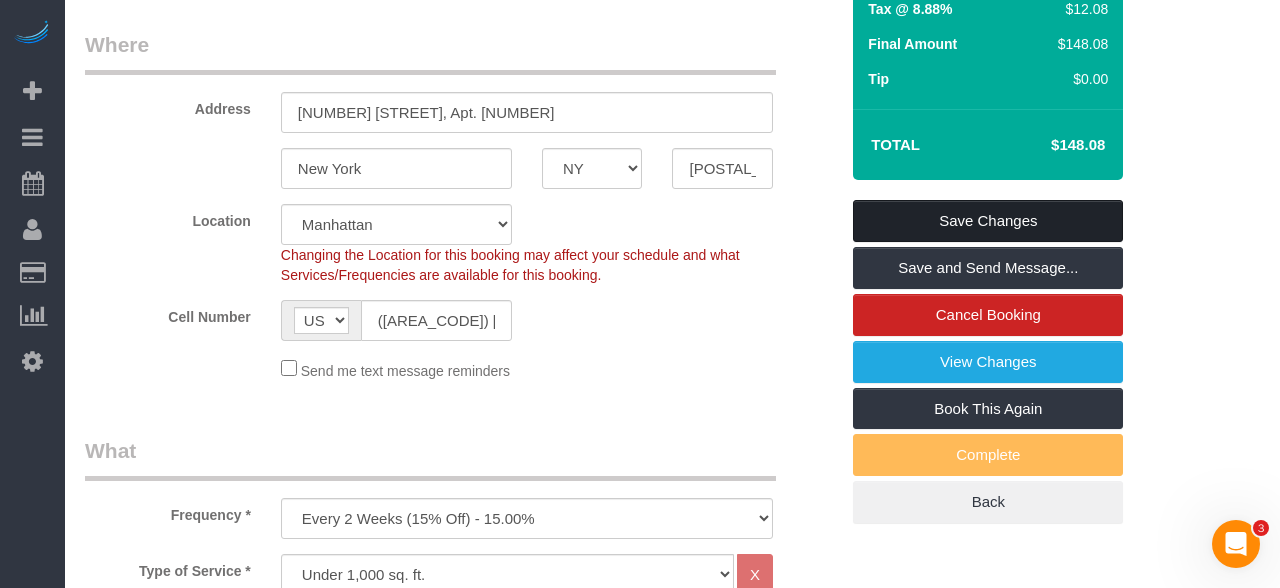 click on "Save Changes" at bounding box center (988, 221) 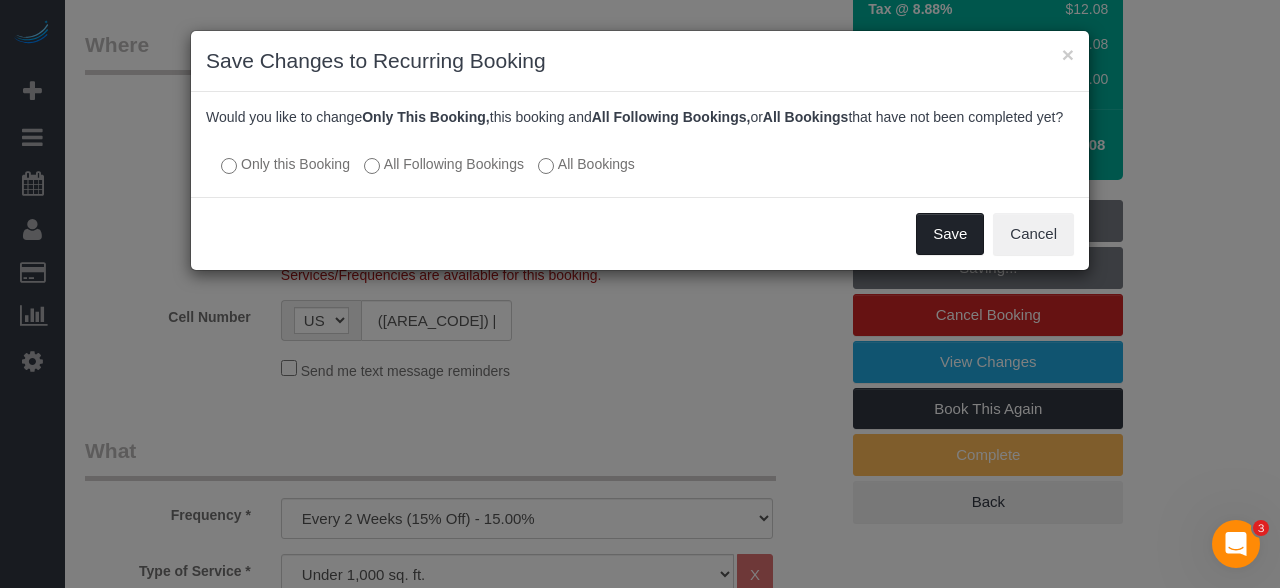 click on "Save" at bounding box center (950, 234) 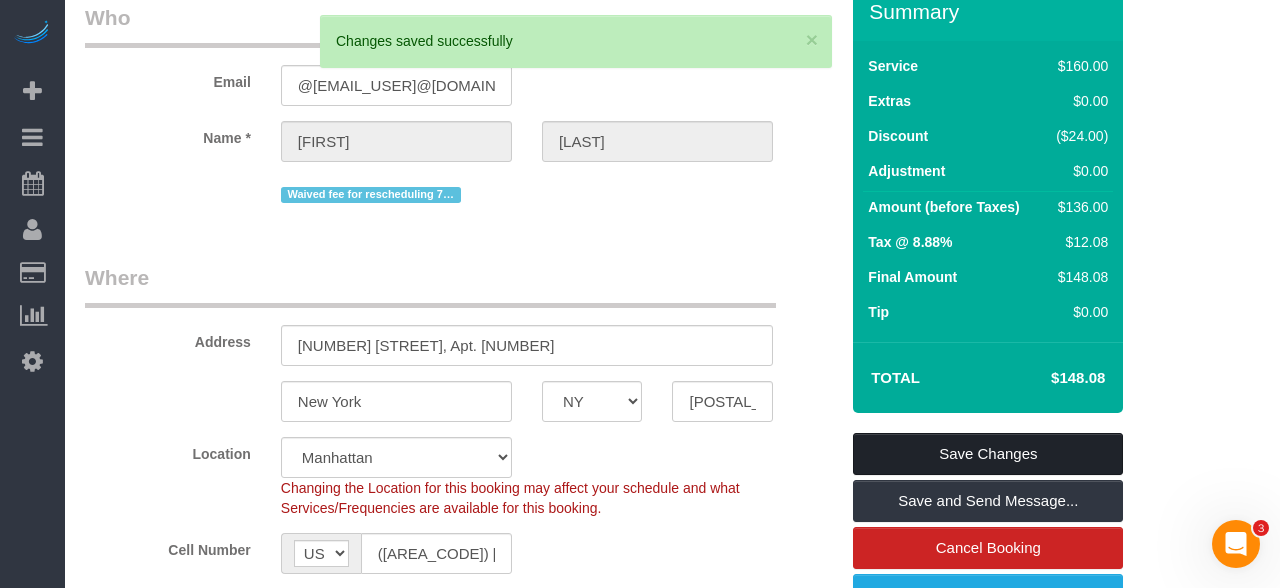 scroll, scrollTop: 91, scrollLeft: 0, axis: vertical 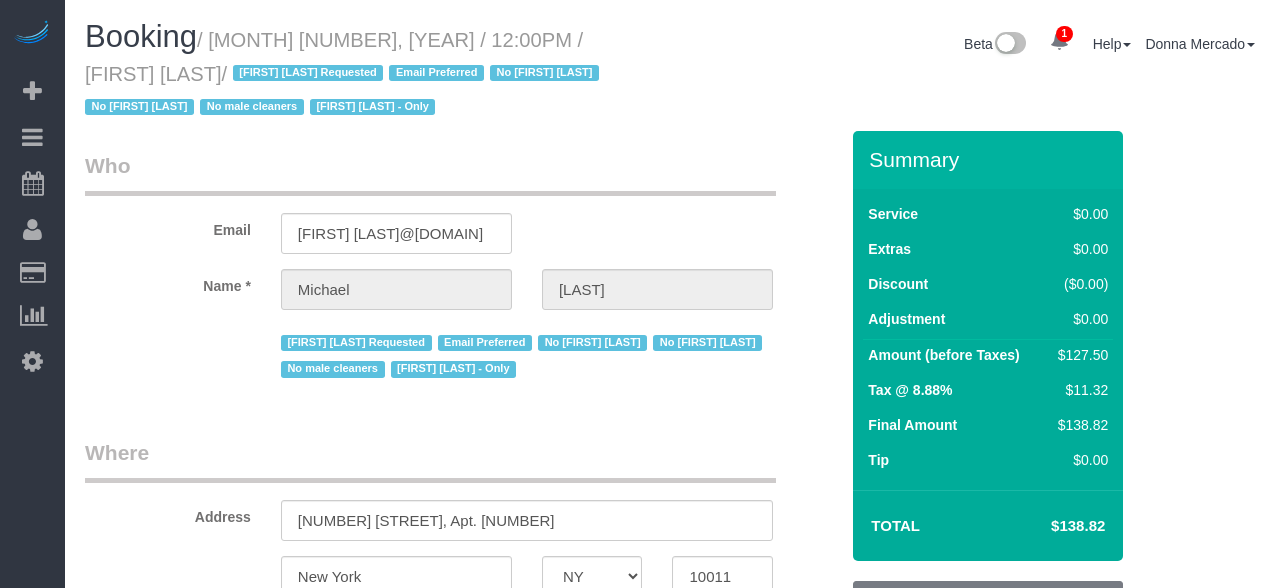 select on "NY" 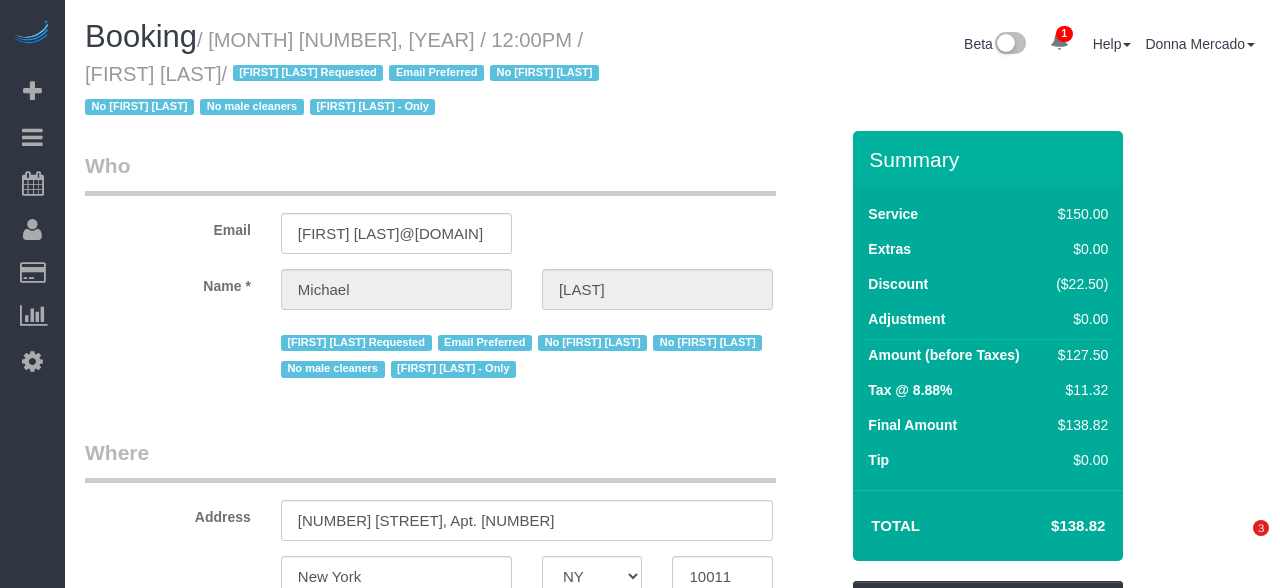 scroll, scrollTop: 0, scrollLeft: 0, axis: both 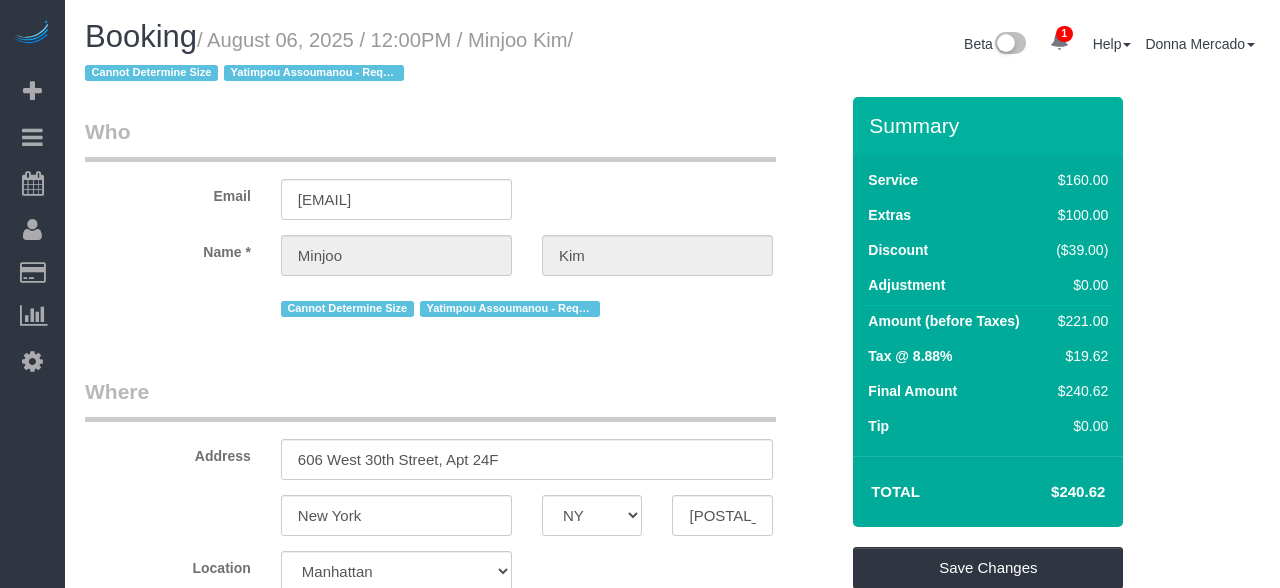 select on "NY" 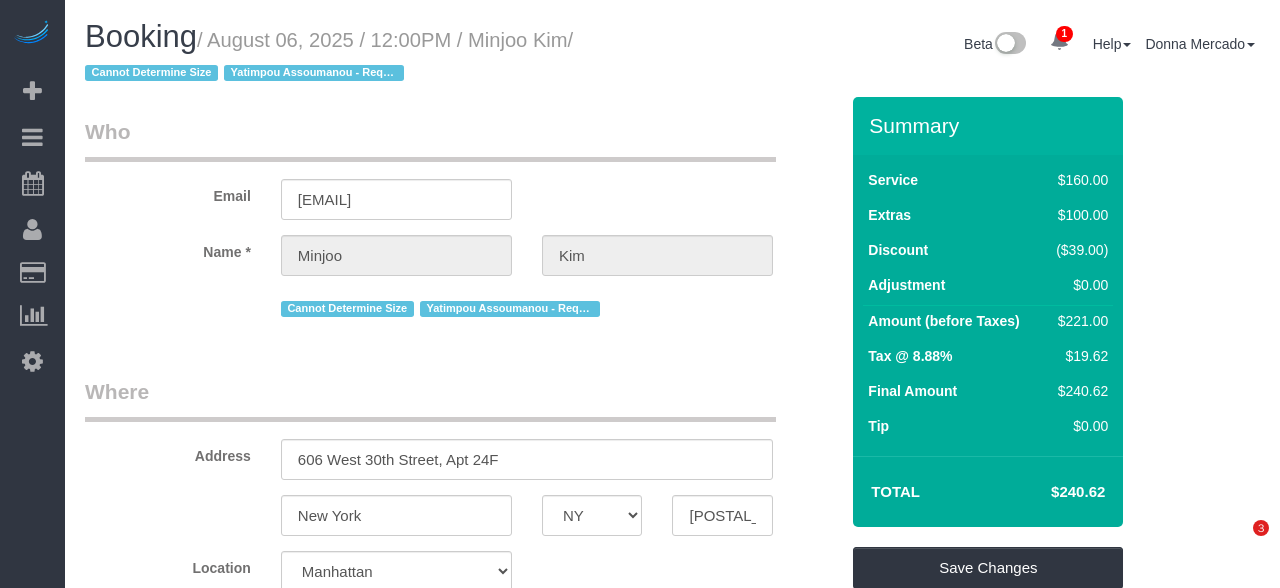 scroll, scrollTop: 0, scrollLeft: 0, axis: both 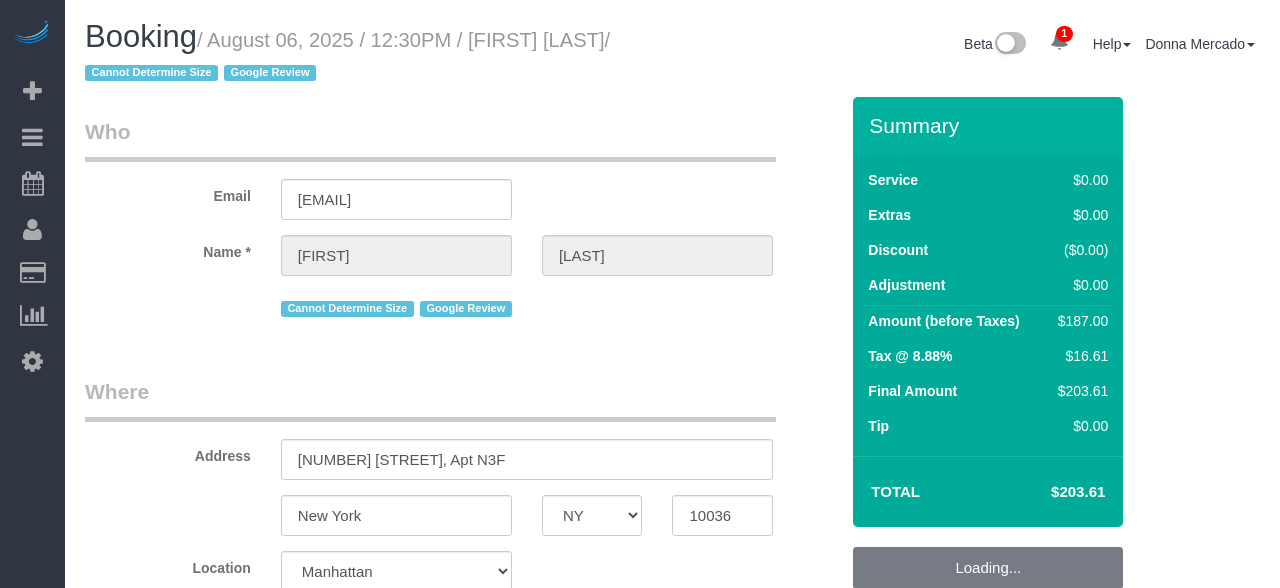 select on "NY" 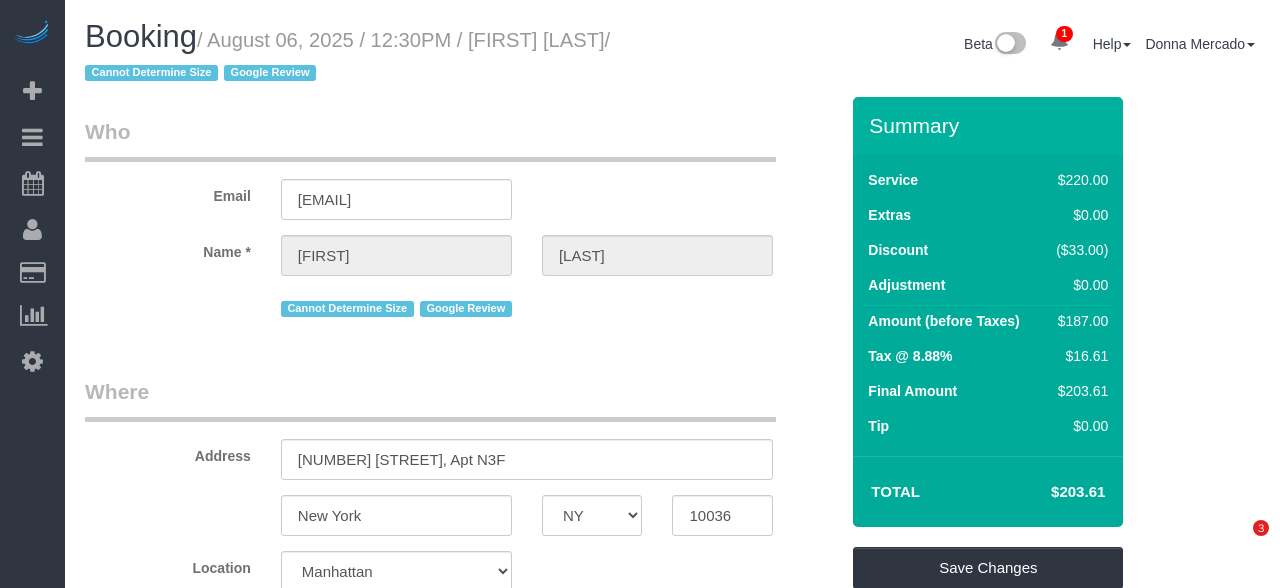 scroll, scrollTop: 0, scrollLeft: 0, axis: both 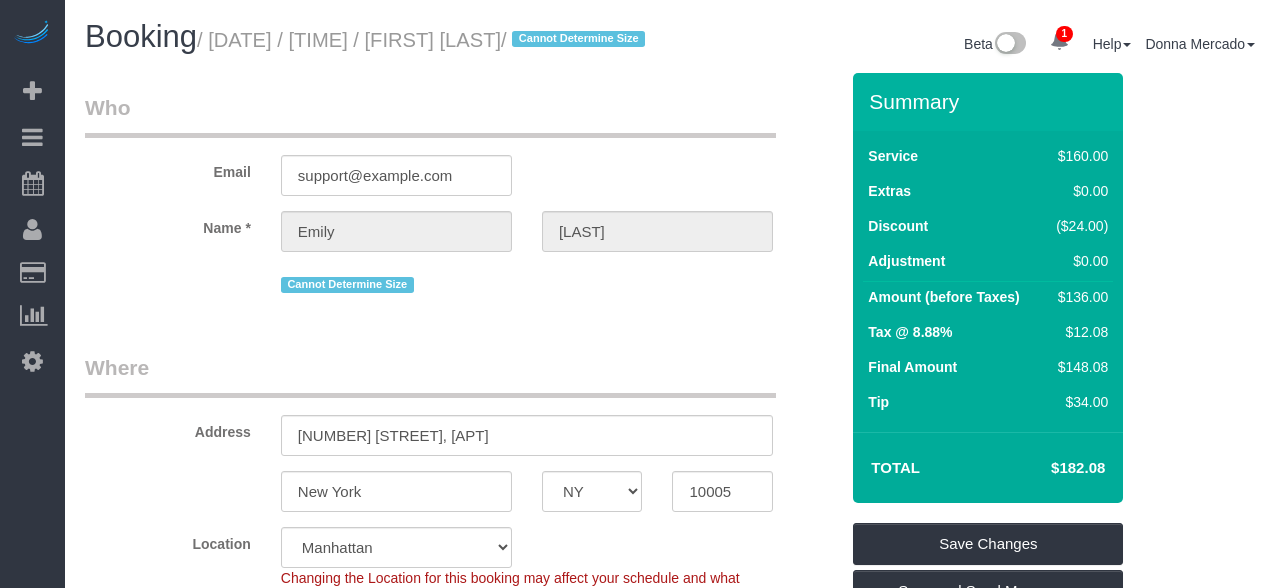 select on "NY" 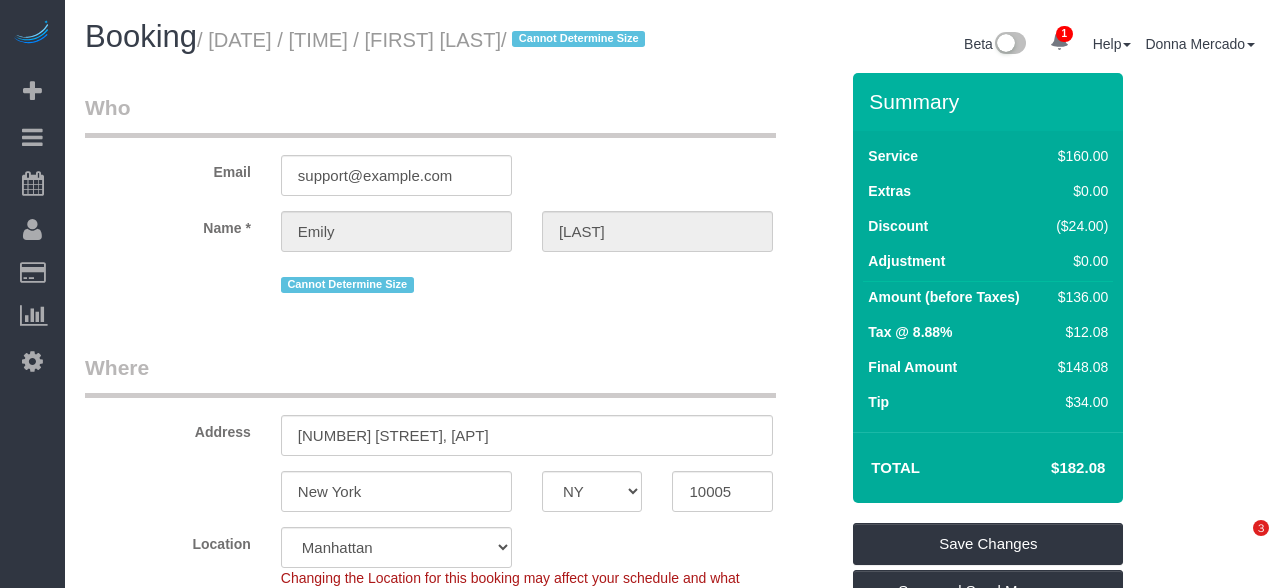 scroll, scrollTop: 0, scrollLeft: 0, axis: both 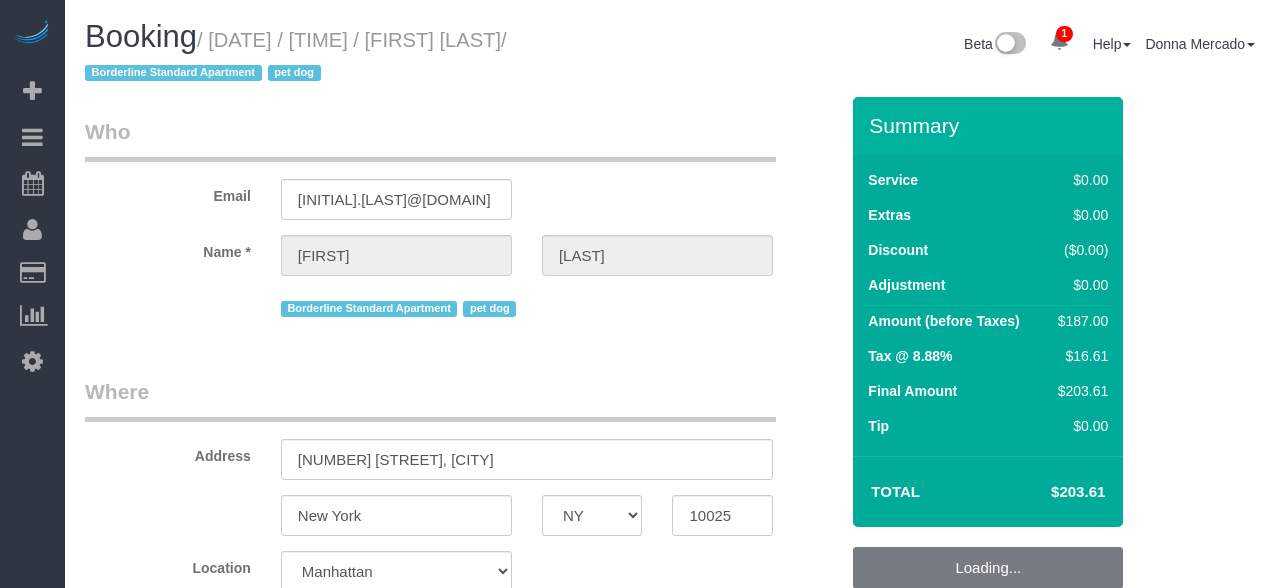select on "NY" 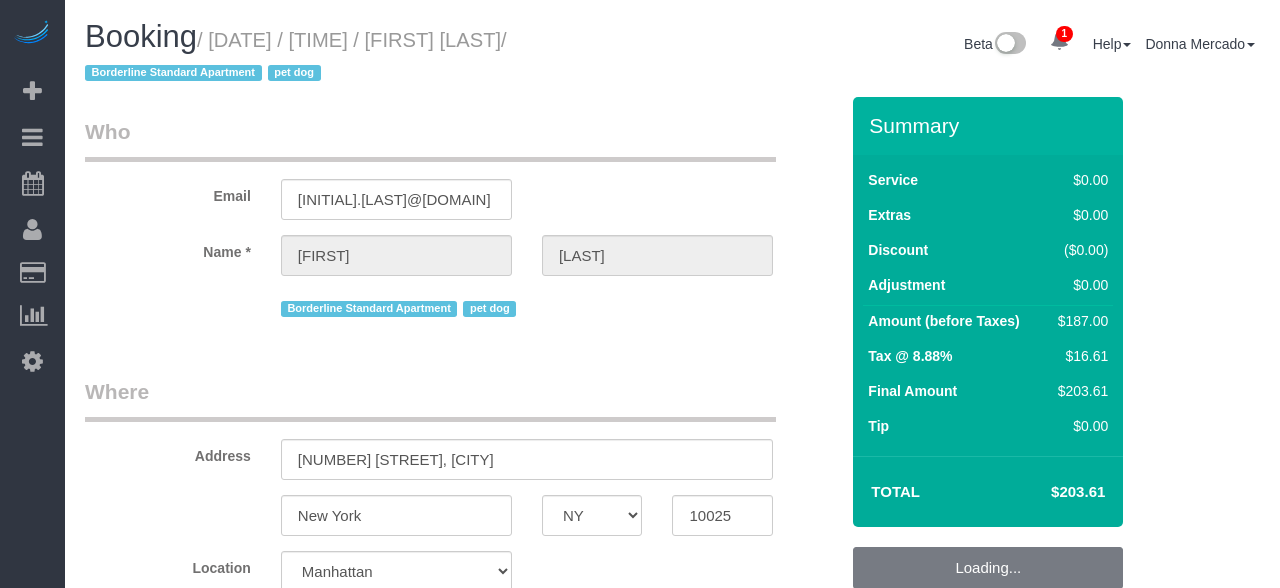 select on "spot4" 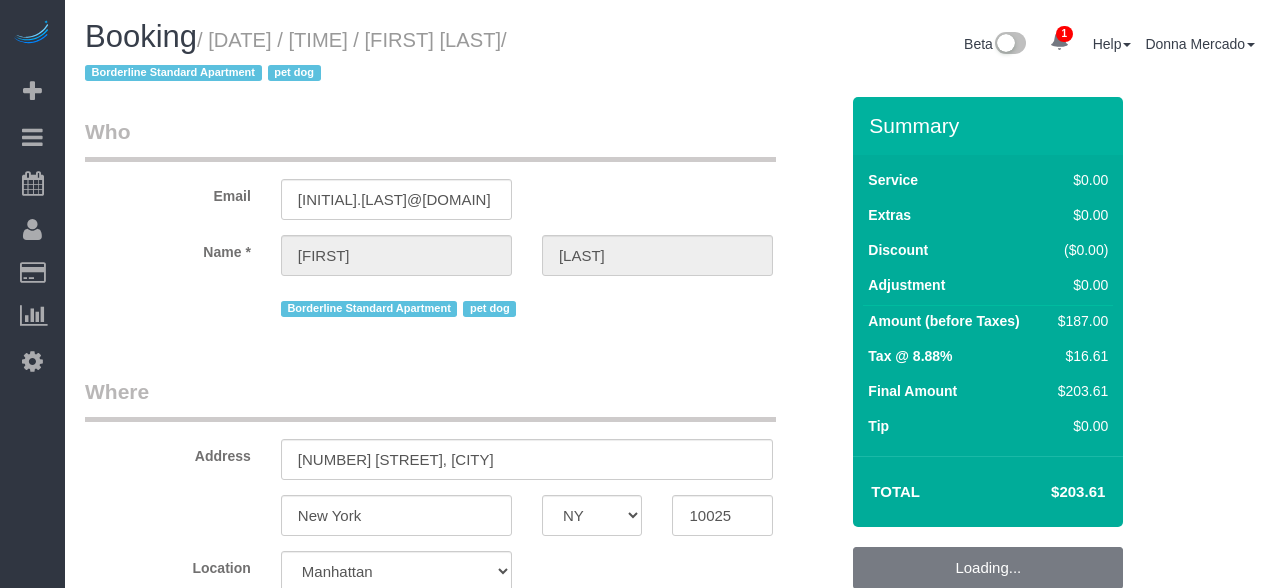 select on "number:89" 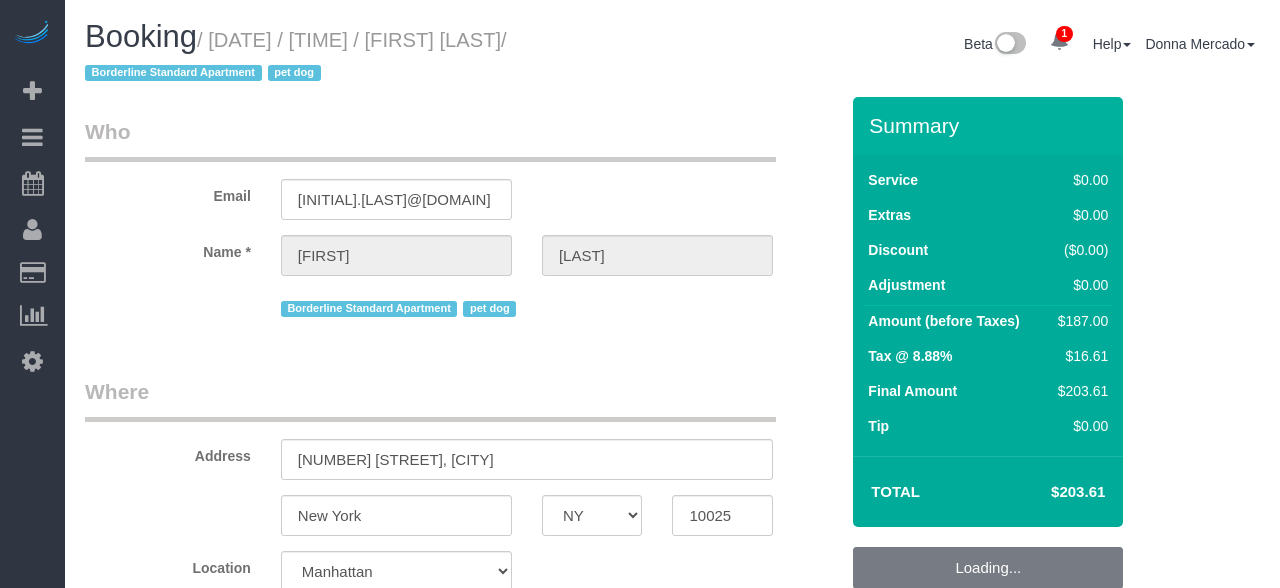 select on "number:13" 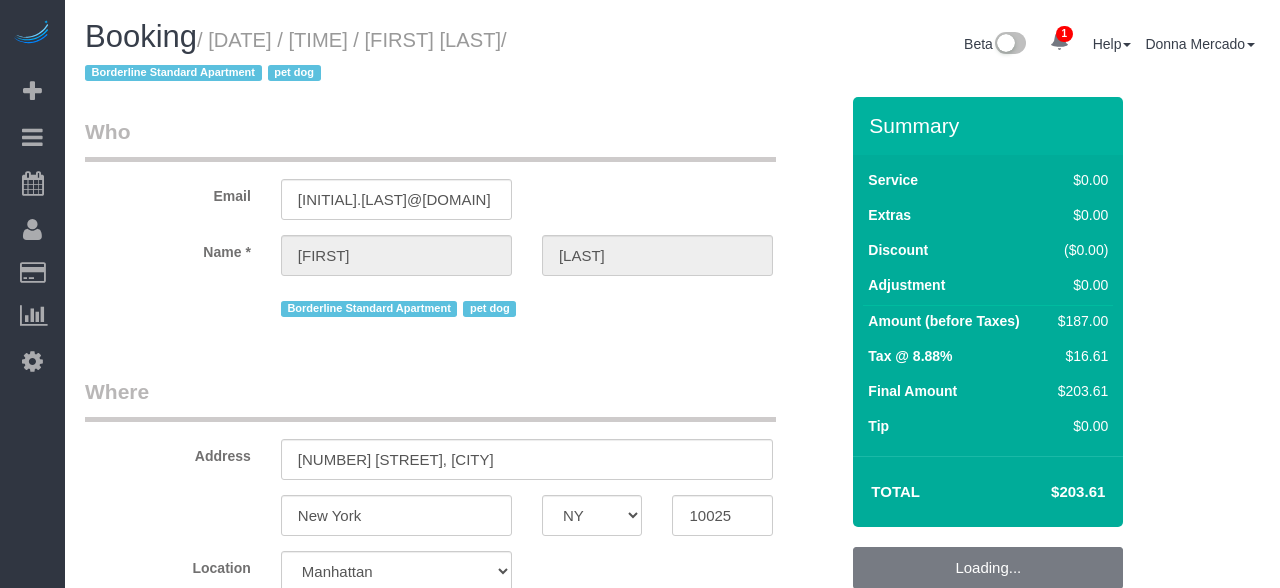 select on "number:5" 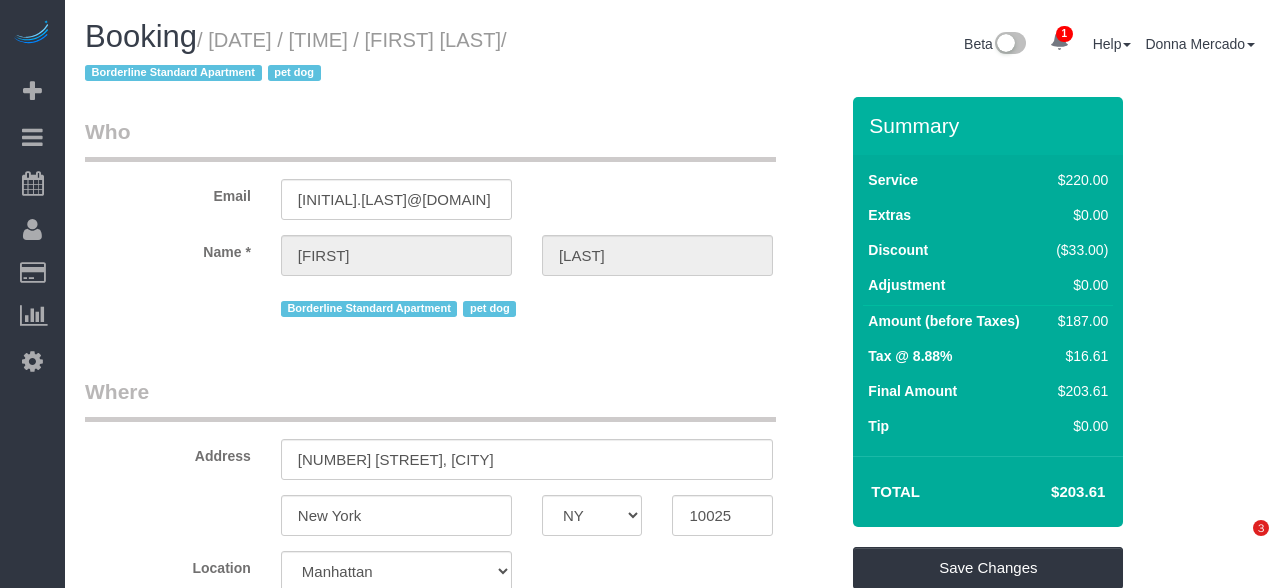 scroll, scrollTop: 0, scrollLeft: 0, axis: both 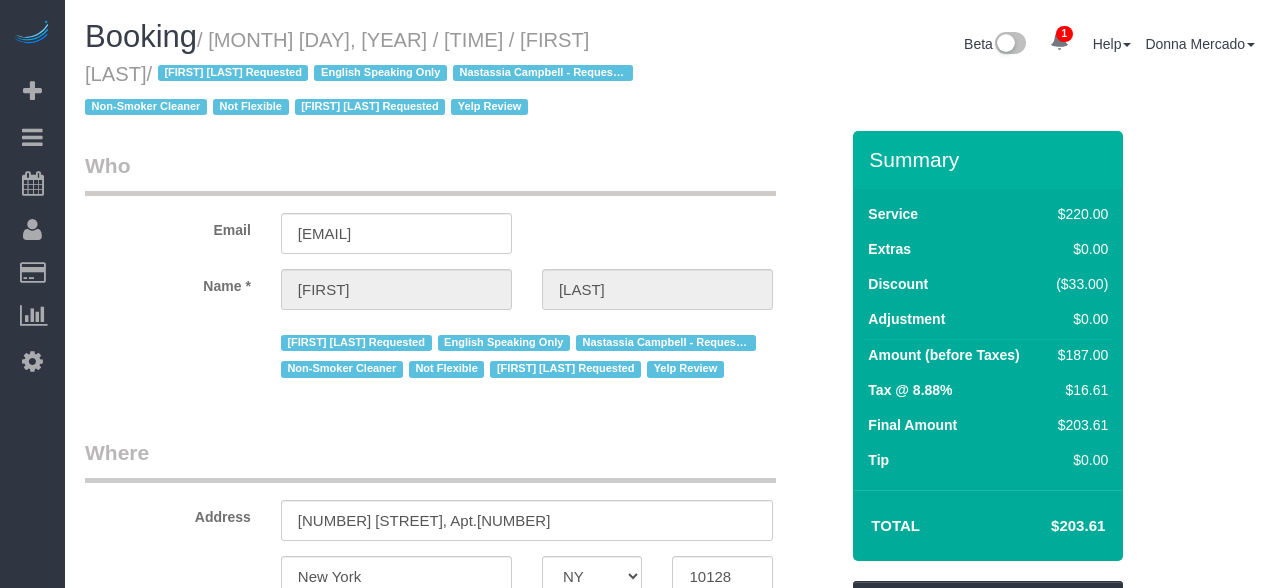 select on "NY" 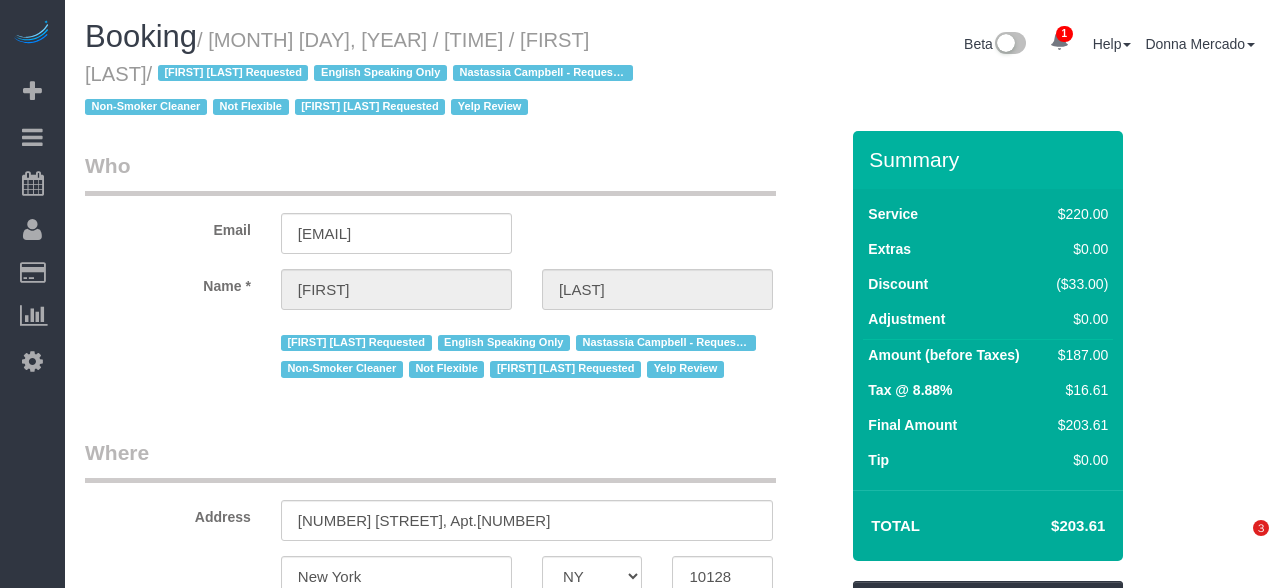 scroll, scrollTop: 0, scrollLeft: 0, axis: both 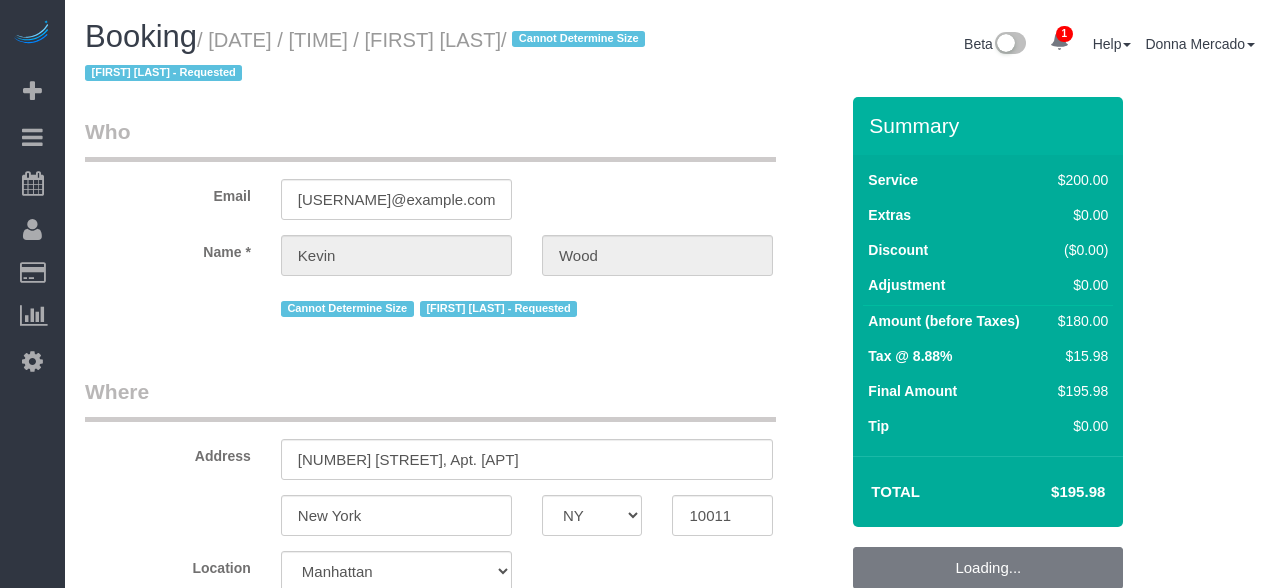 select on "NY" 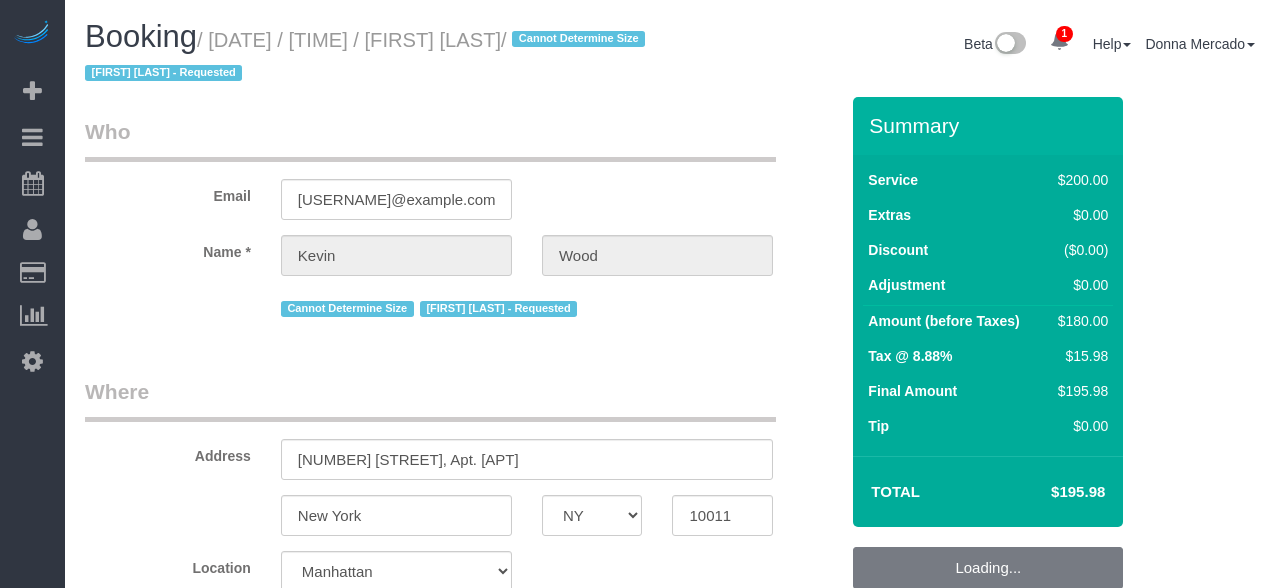 select on "spot5" 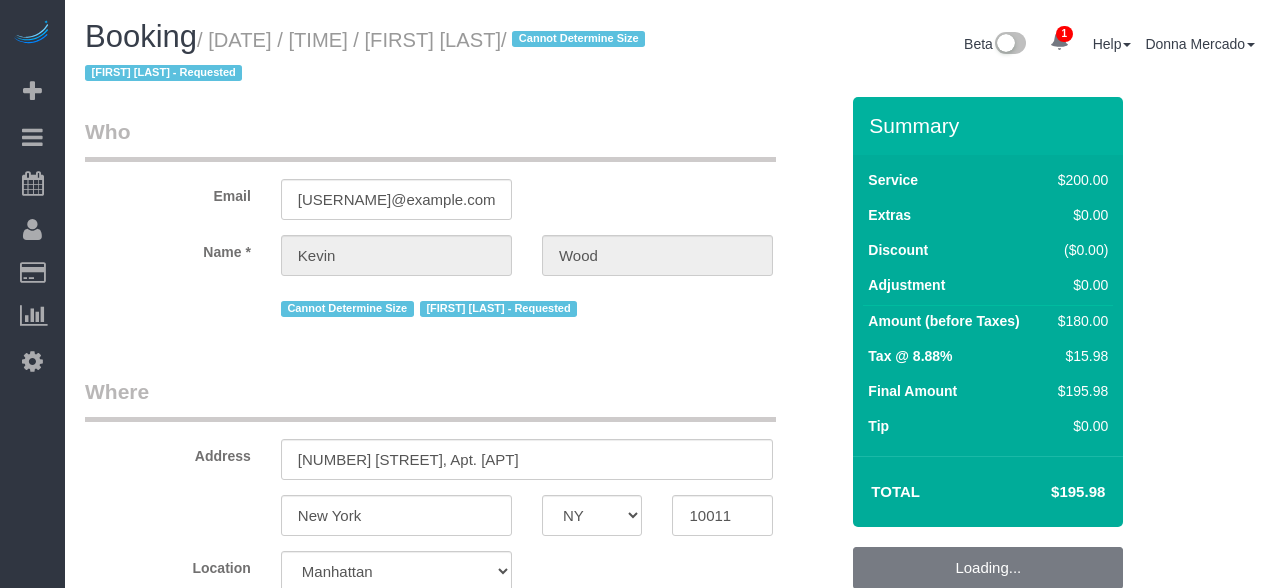 select on "number:89" 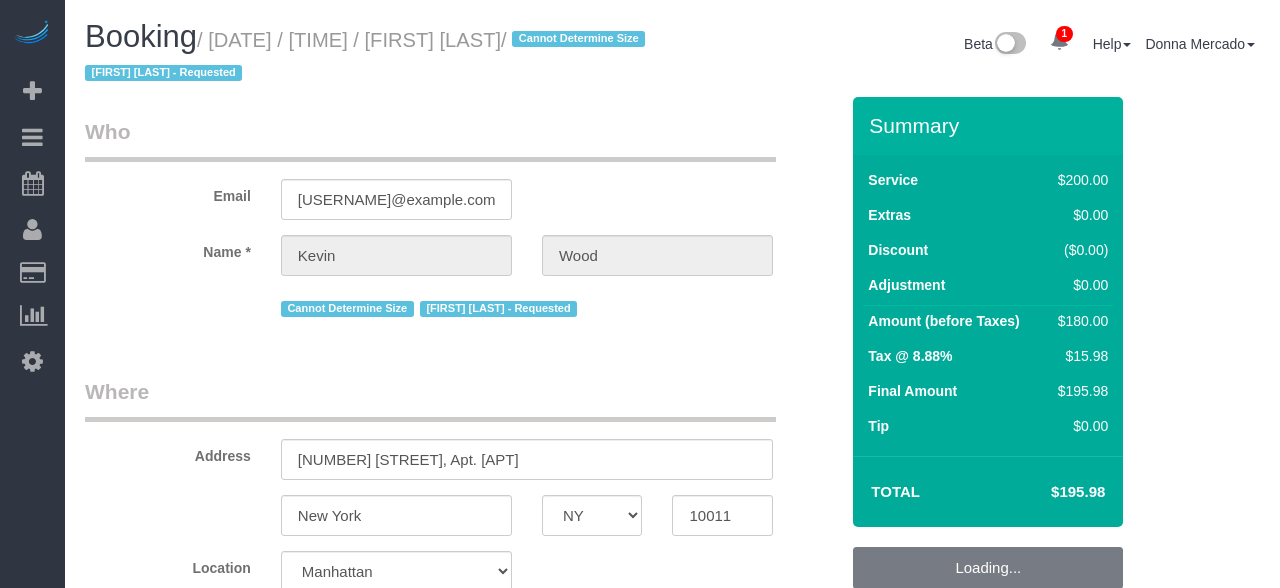 select on "number:6" 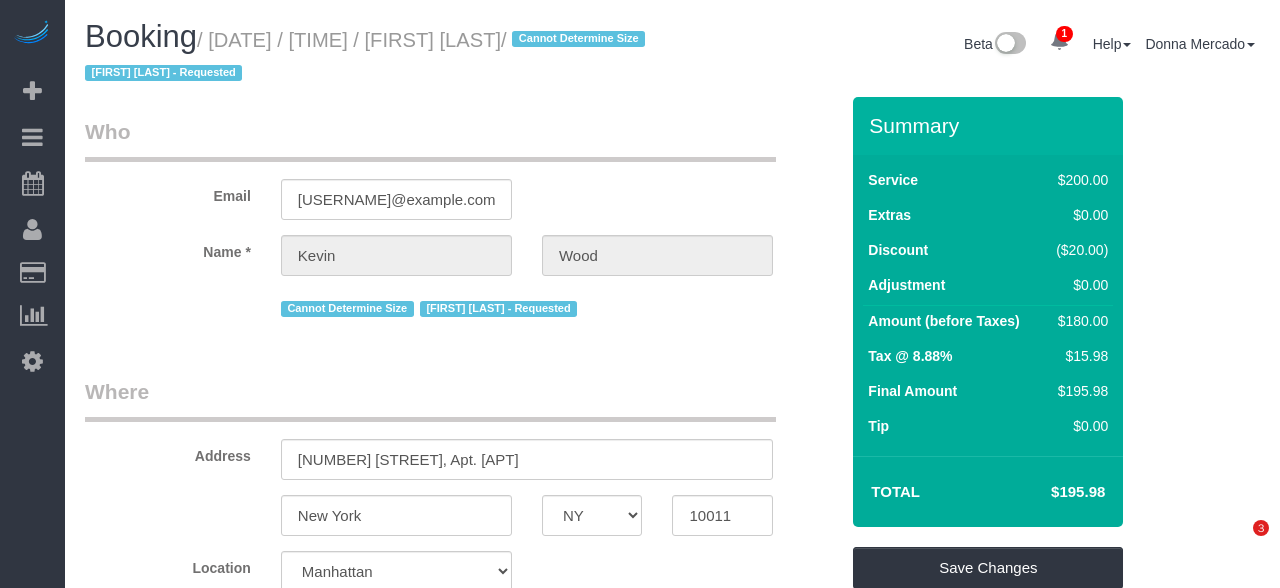 scroll, scrollTop: 0, scrollLeft: 0, axis: both 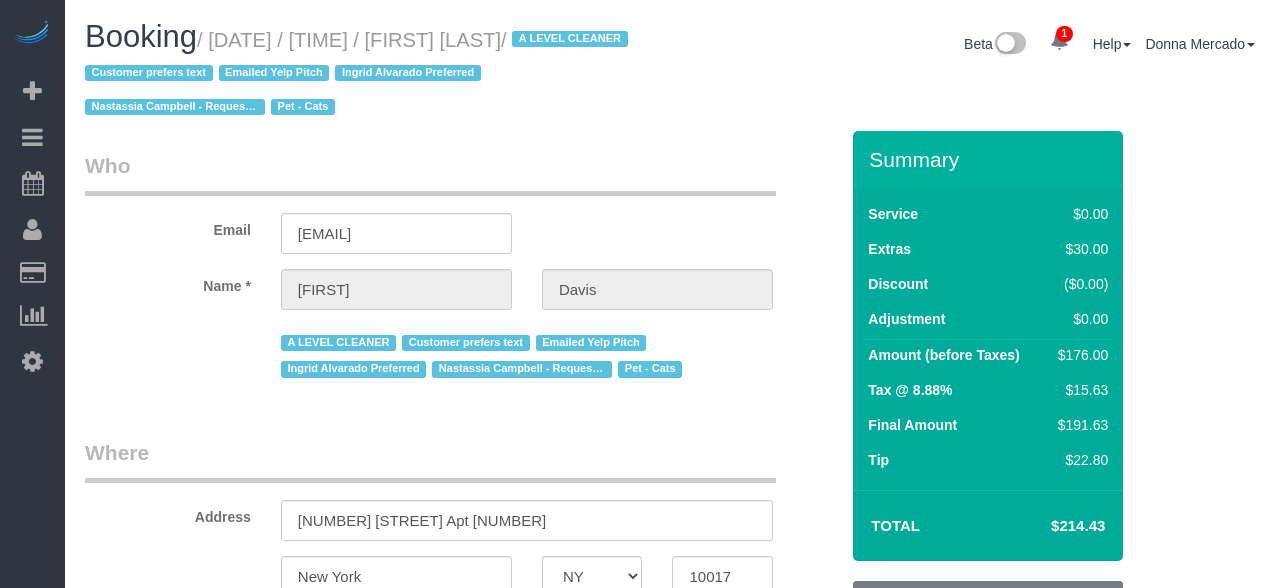 select on "NY" 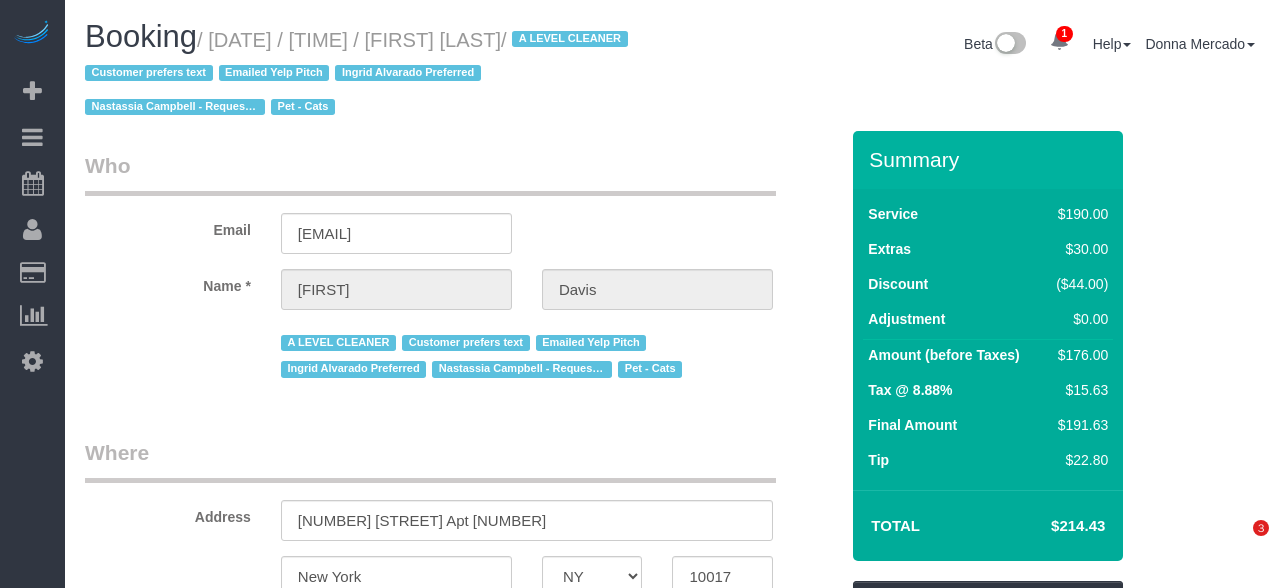 scroll, scrollTop: 0, scrollLeft: 0, axis: both 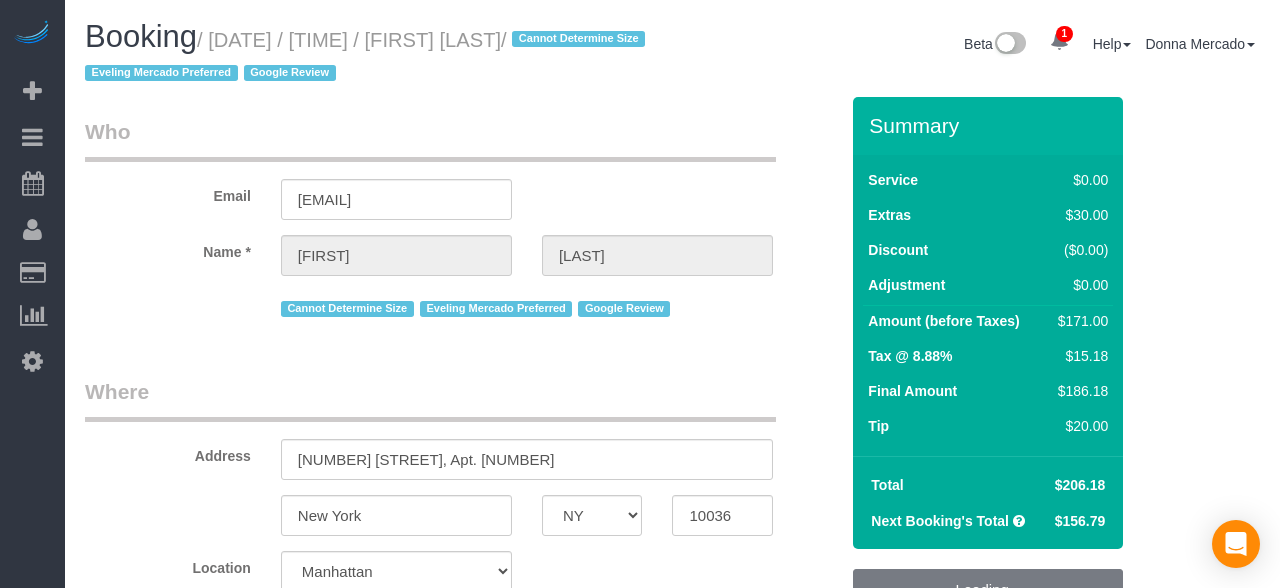 select on "NY" 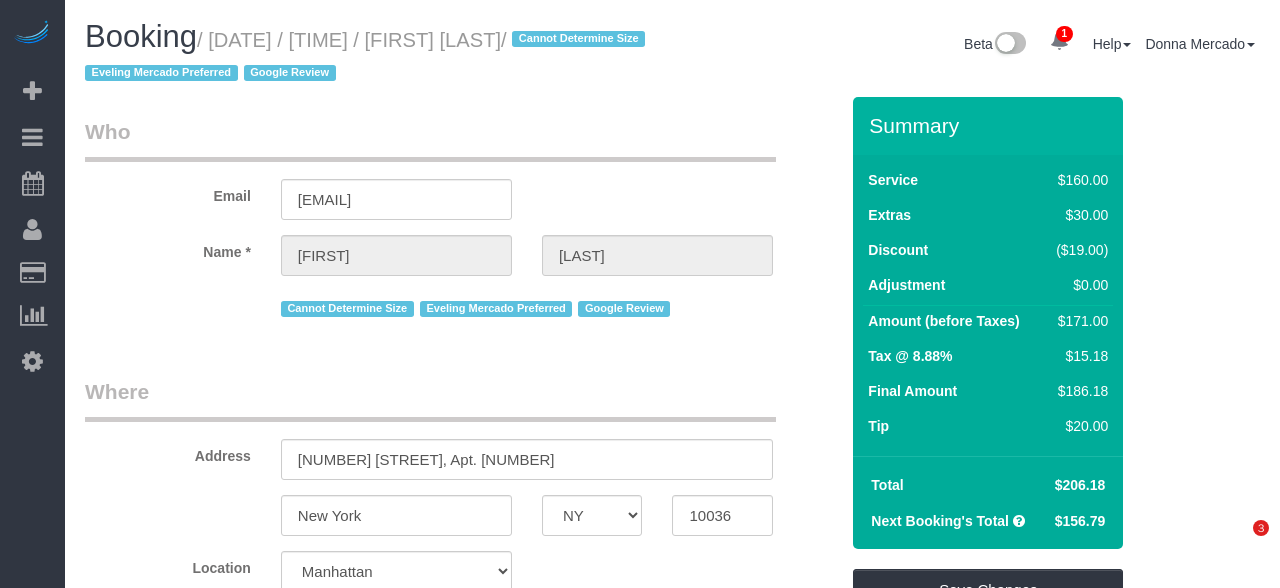 scroll, scrollTop: 0, scrollLeft: 0, axis: both 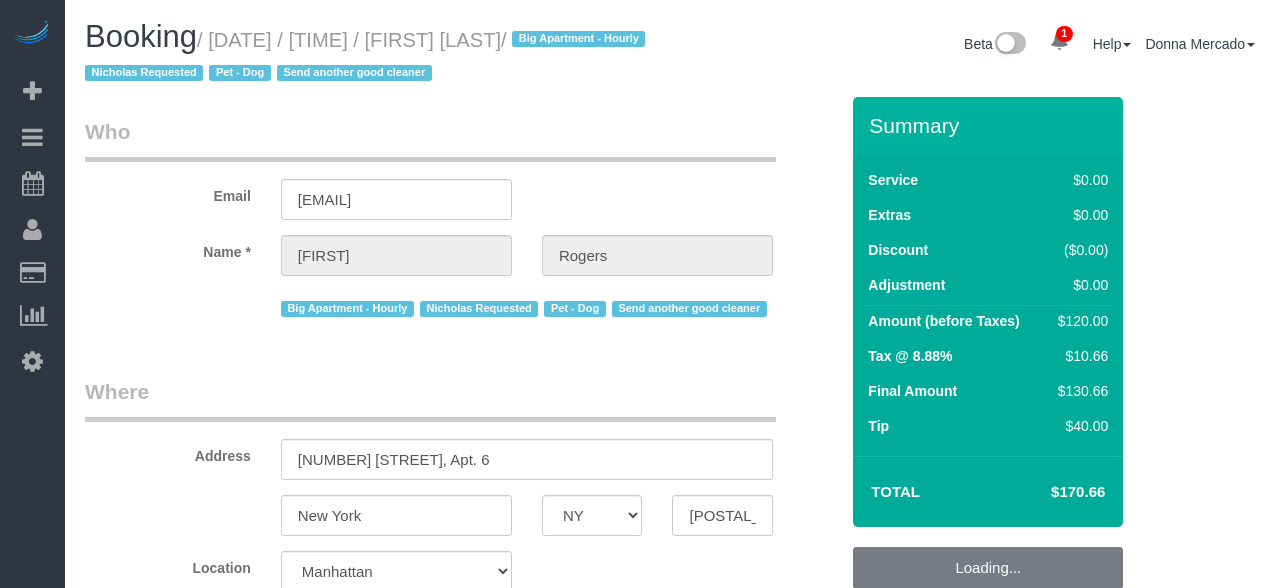 select on "NY" 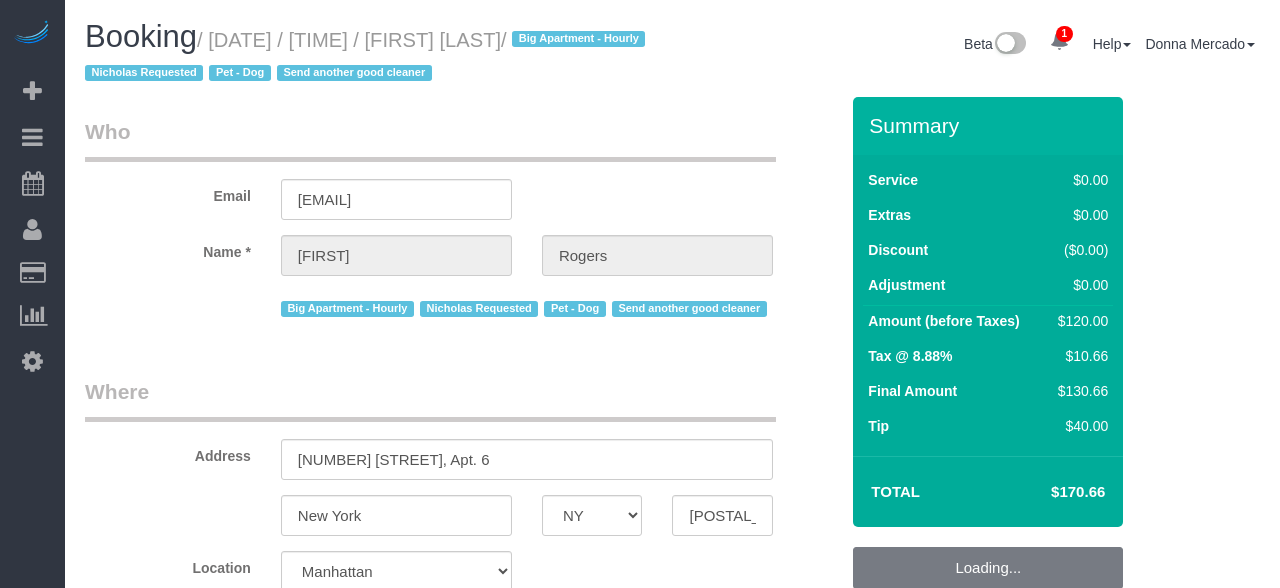 select on "number:13" 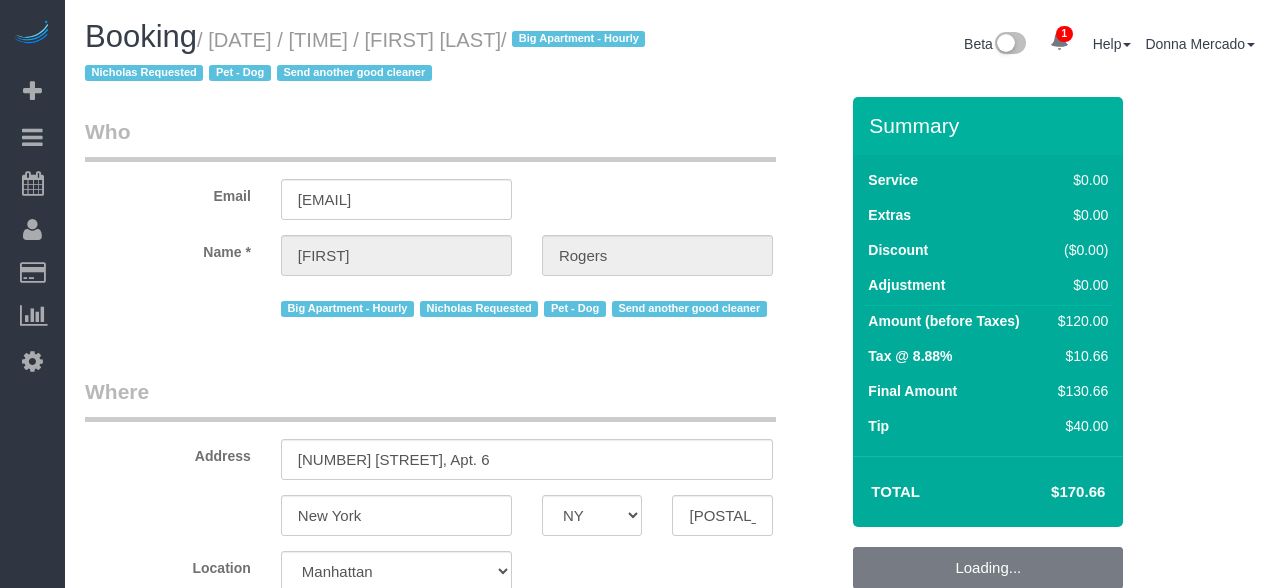 select on "number:5" 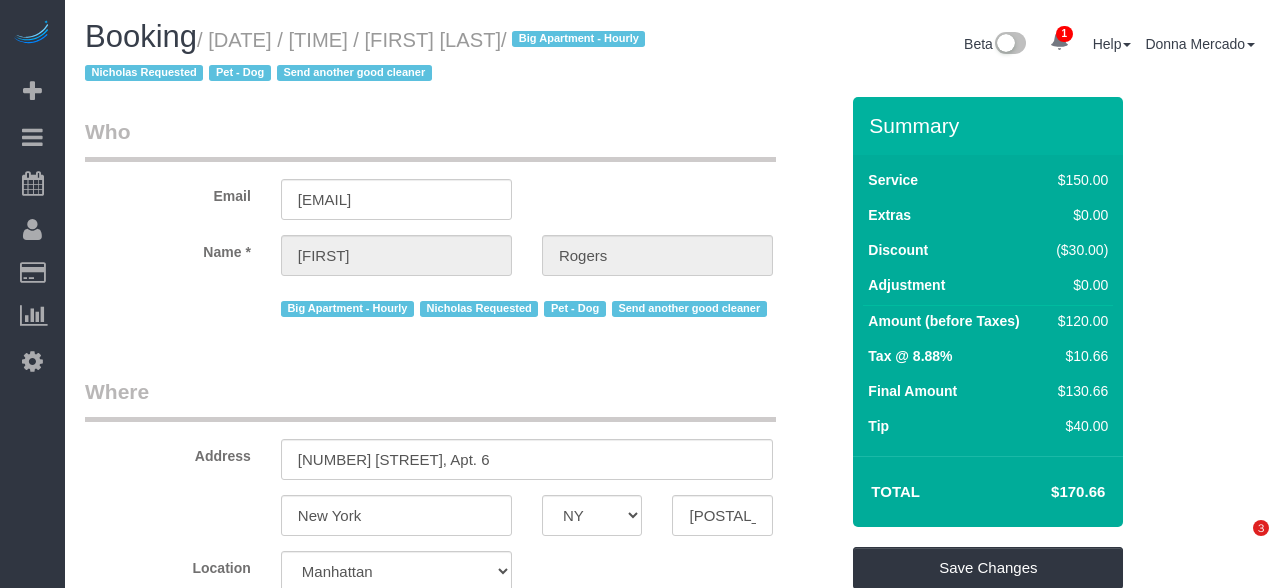 scroll, scrollTop: 0, scrollLeft: 0, axis: both 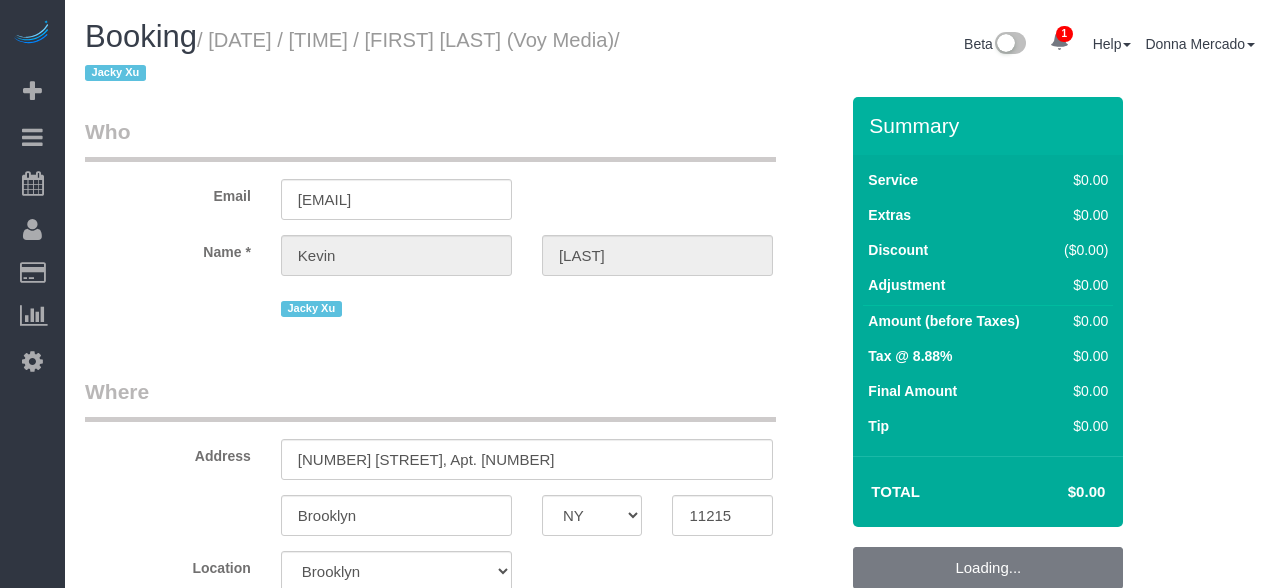 select on "NY" 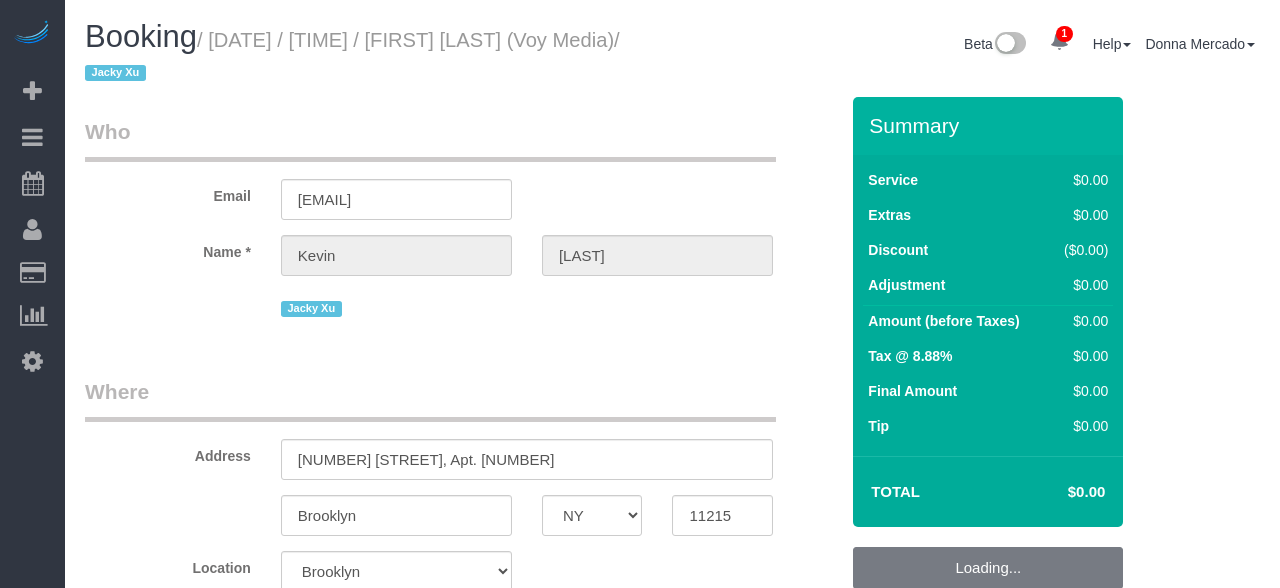 select on "spot64" 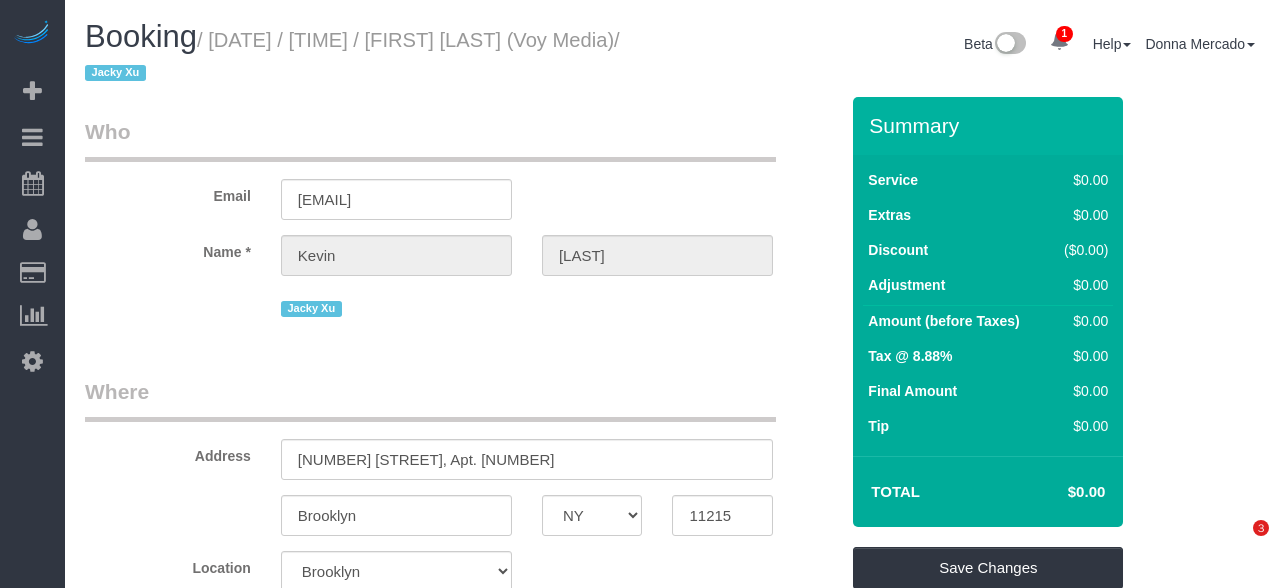 scroll, scrollTop: 0, scrollLeft: 0, axis: both 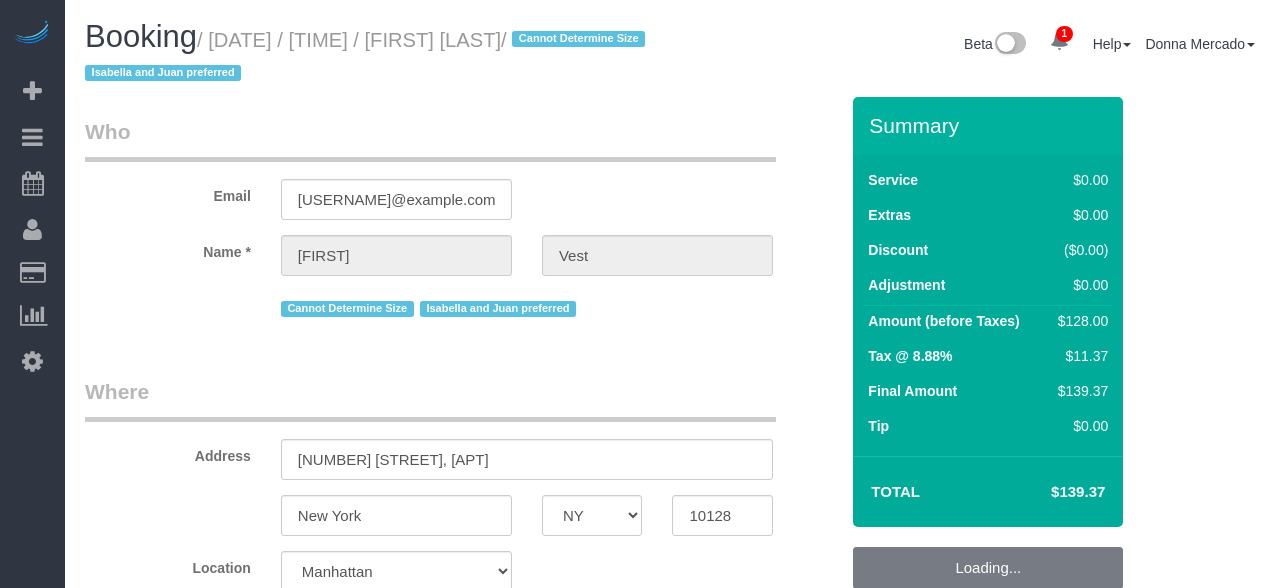select on "NY" 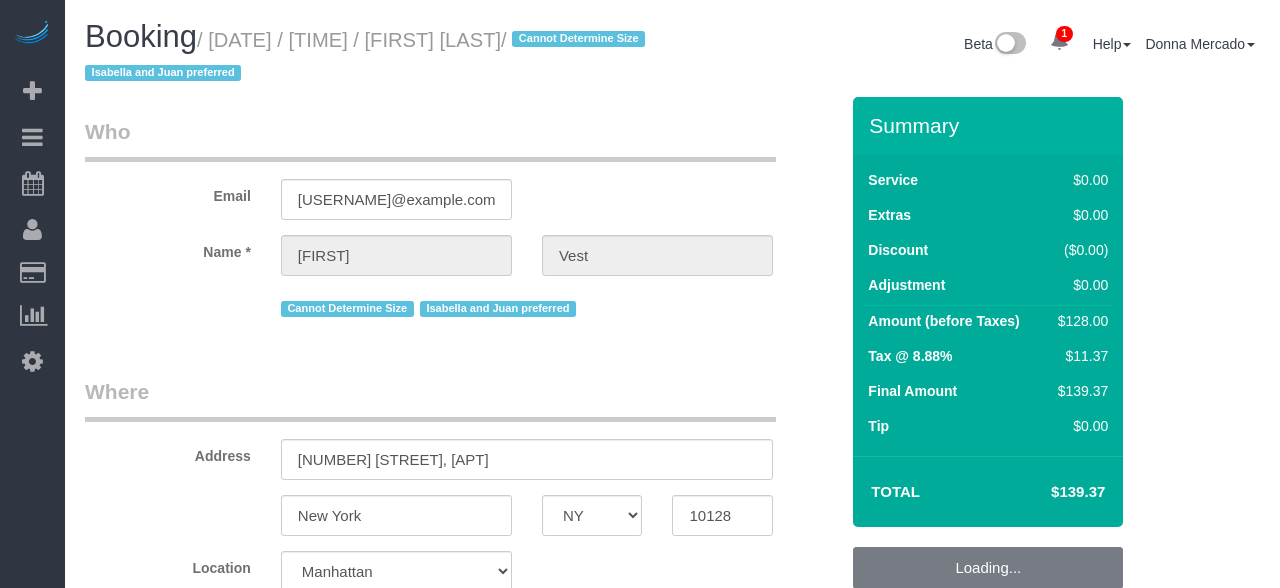 select on "number:15" 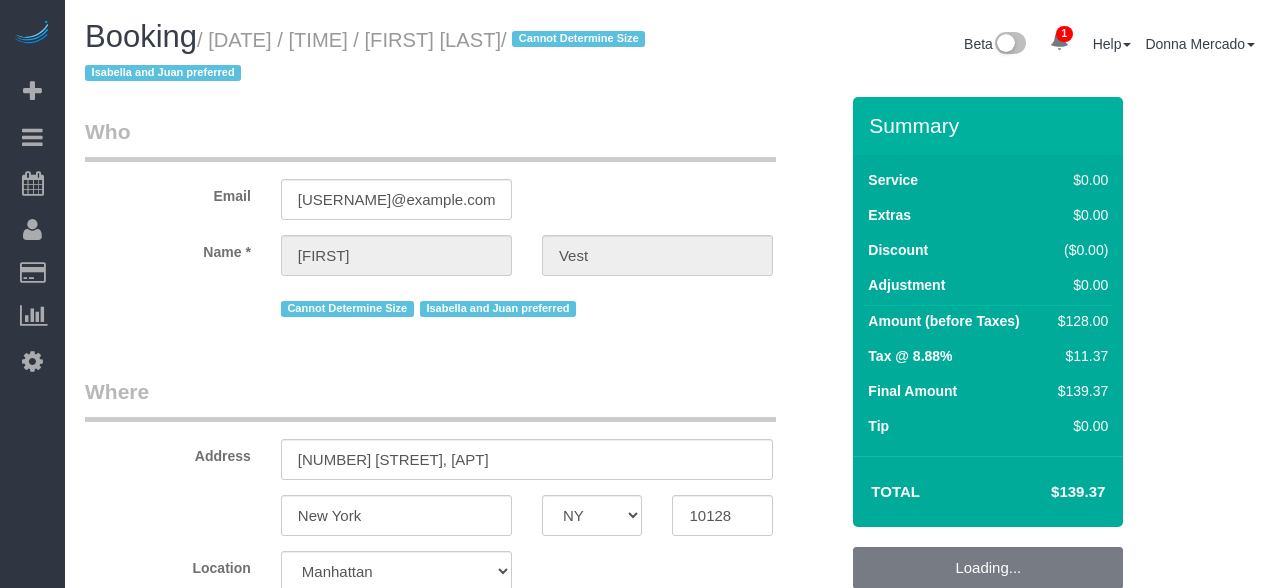 select on "number:6" 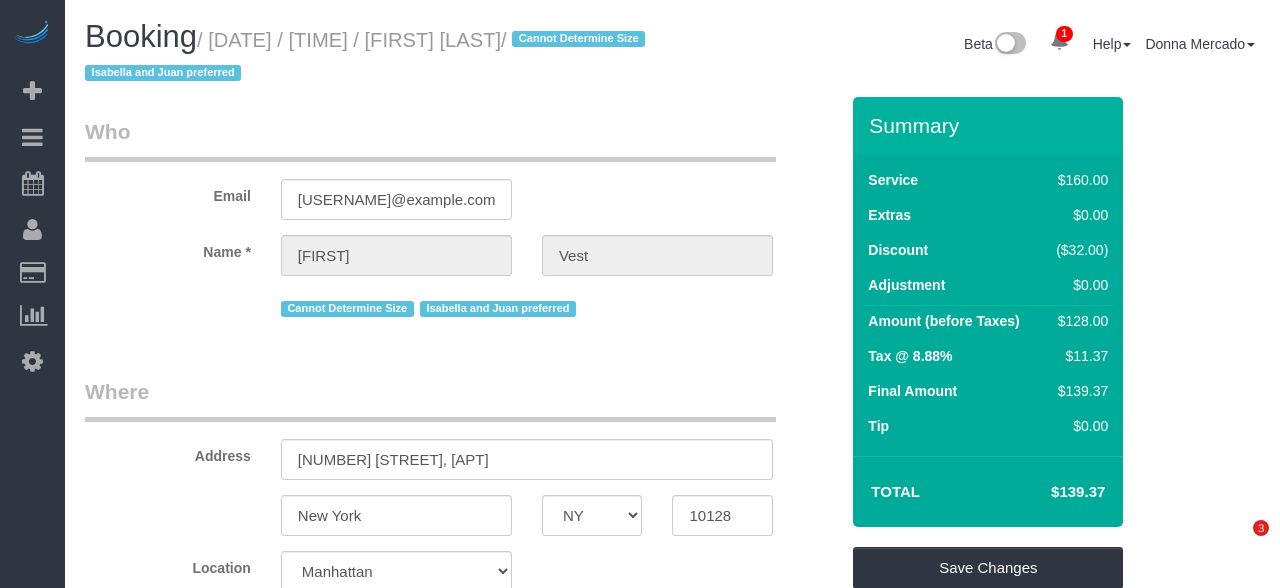 scroll, scrollTop: 0, scrollLeft: 0, axis: both 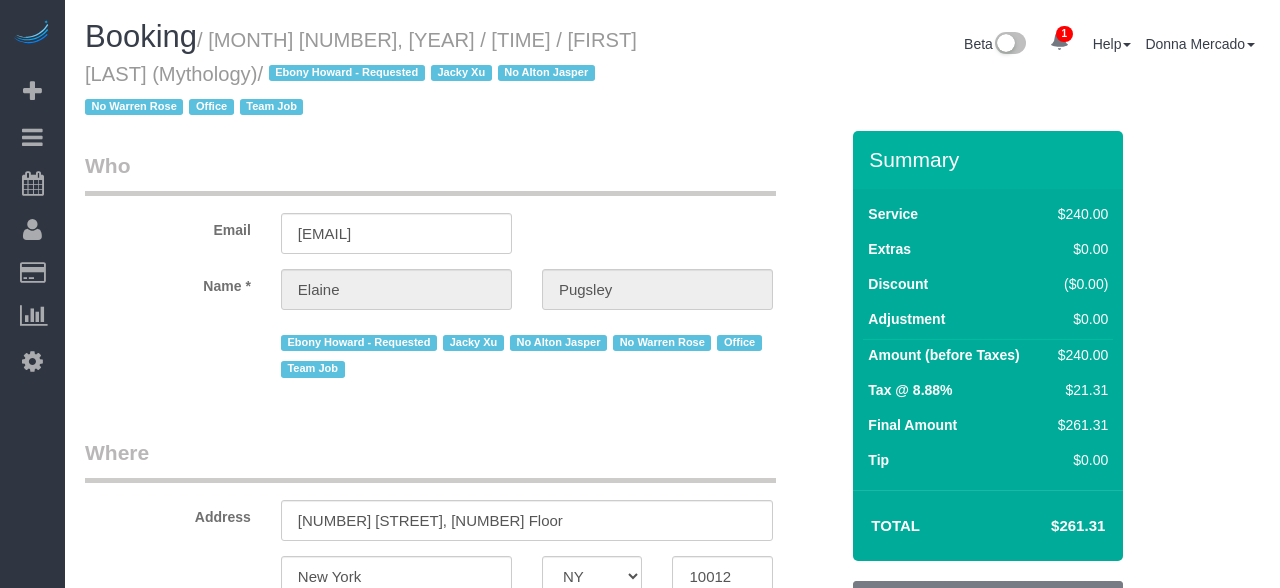 select on "NY" 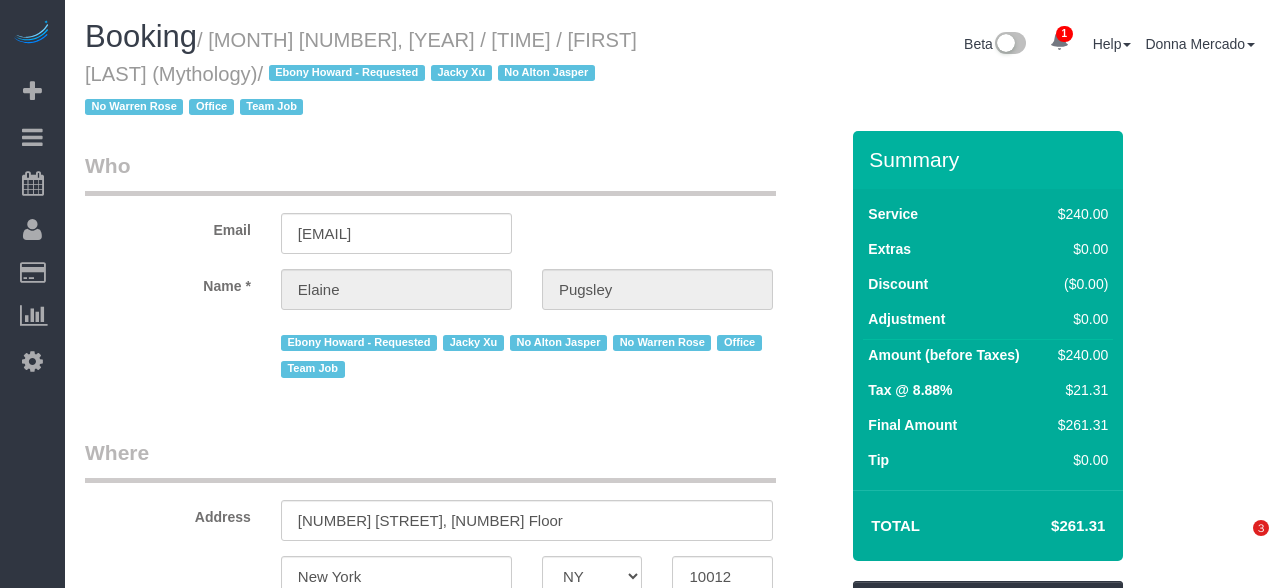 scroll, scrollTop: 0, scrollLeft: 0, axis: both 